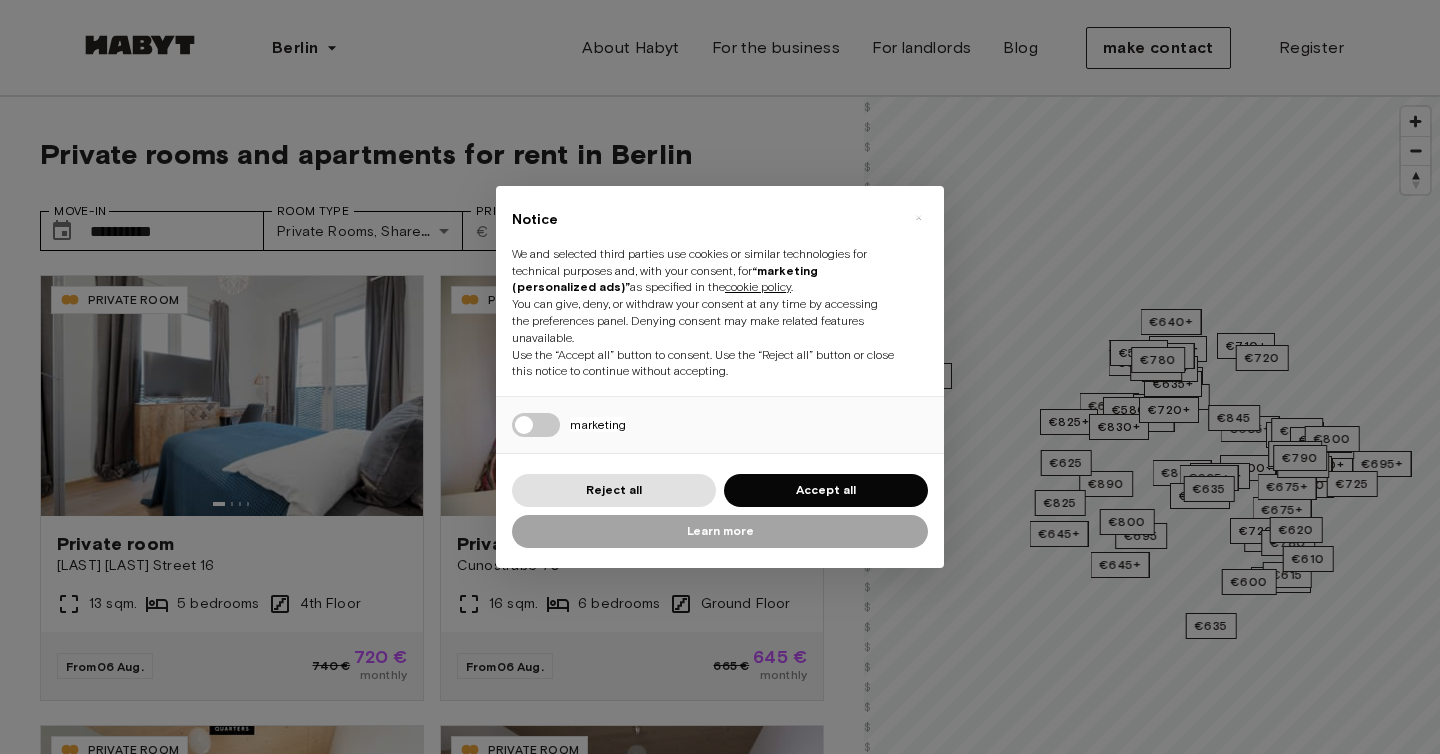 scroll, scrollTop: 0, scrollLeft: 0, axis: both 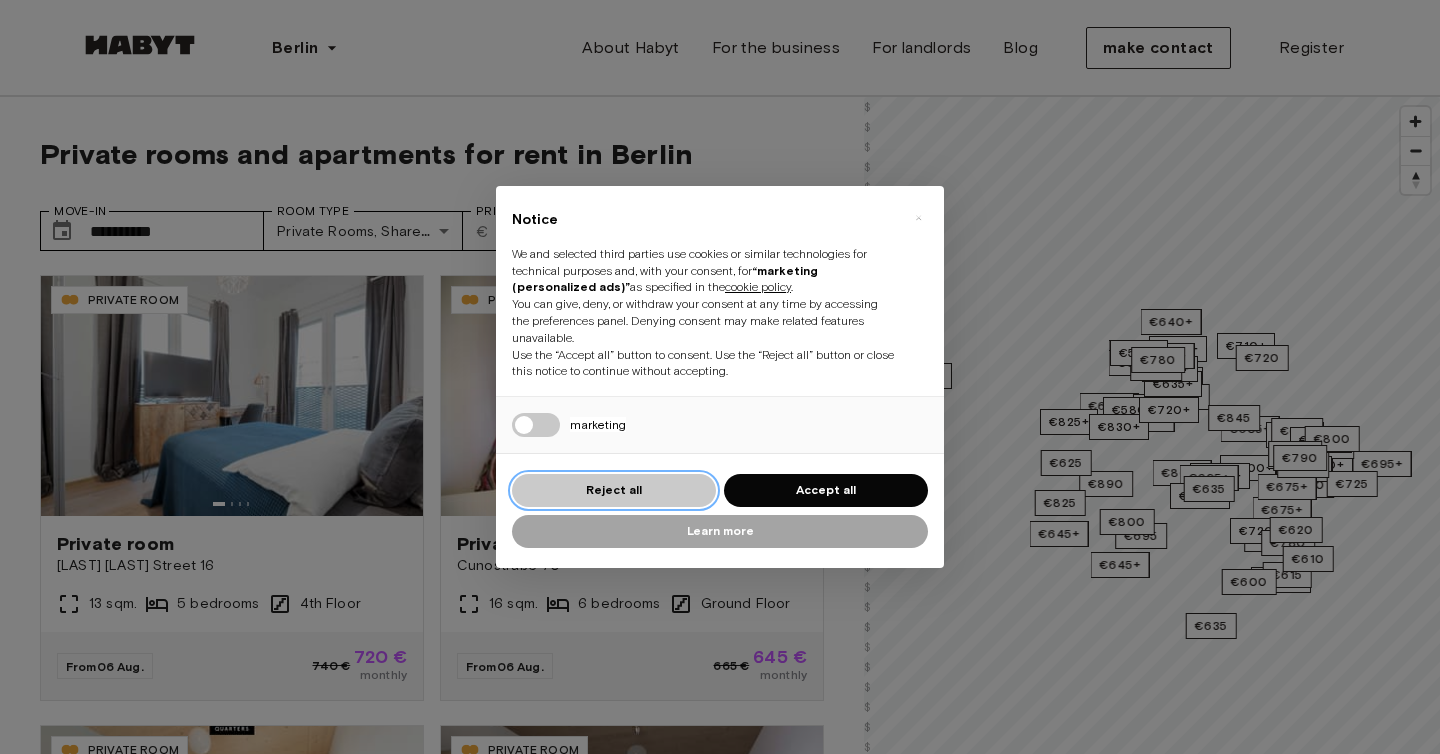 click on "Reject all" at bounding box center [614, 490] 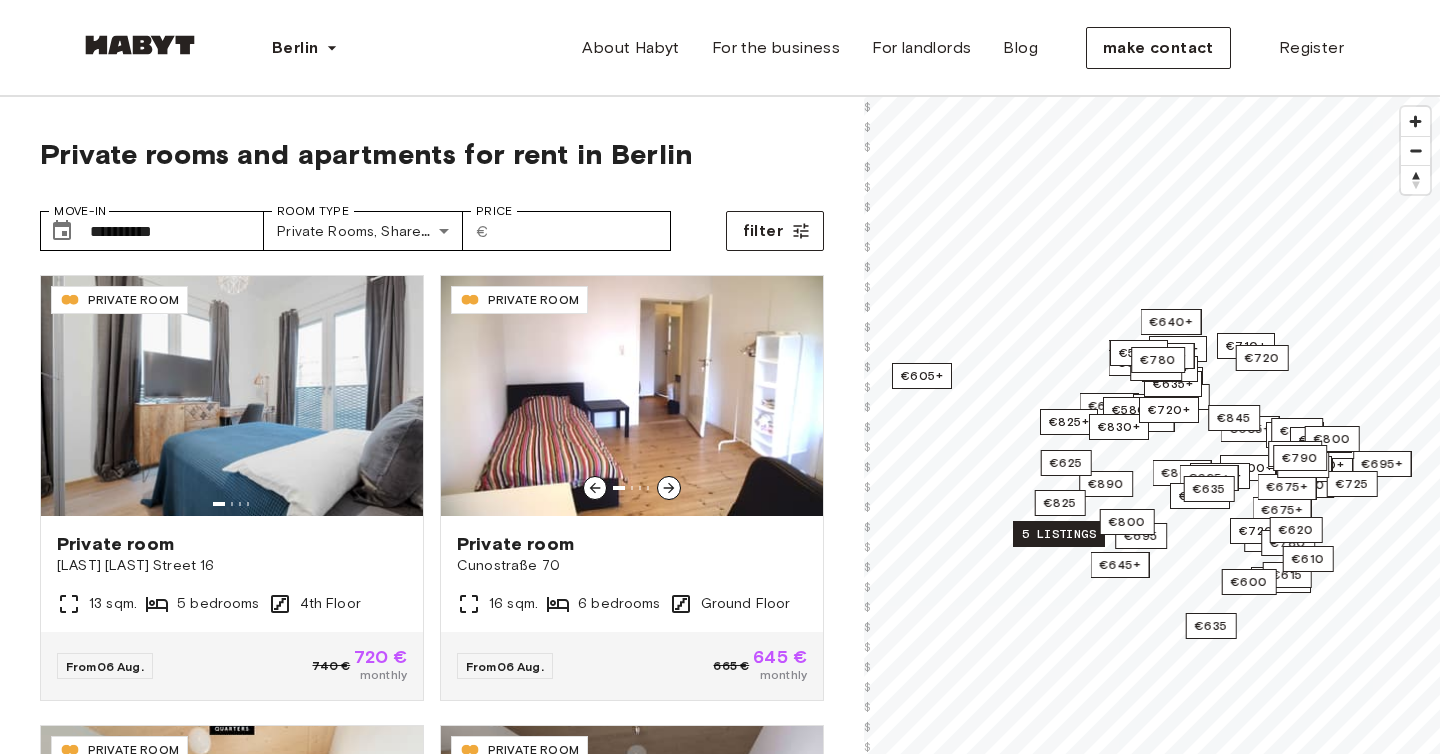 scroll, scrollTop: 0, scrollLeft: 0, axis: both 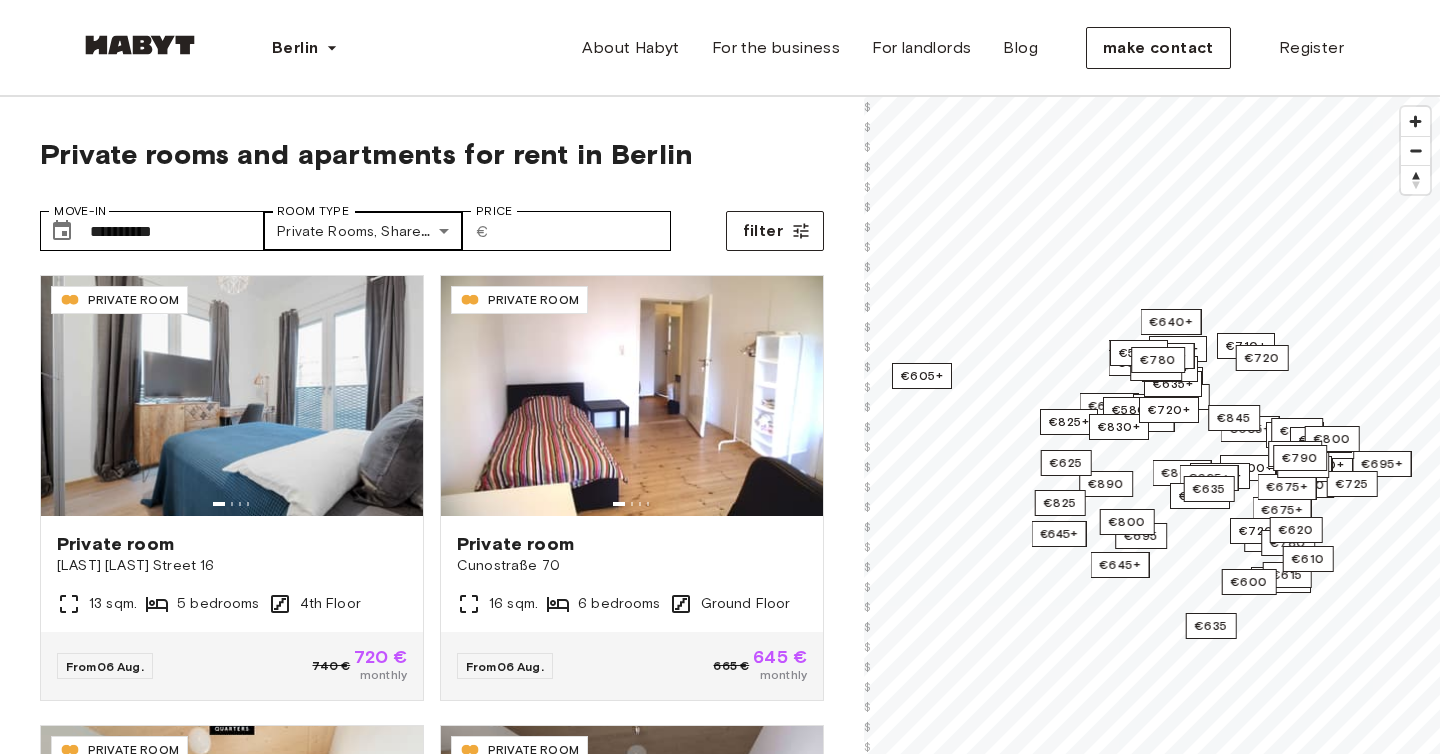click on "**********" at bounding box center [720, 2392] 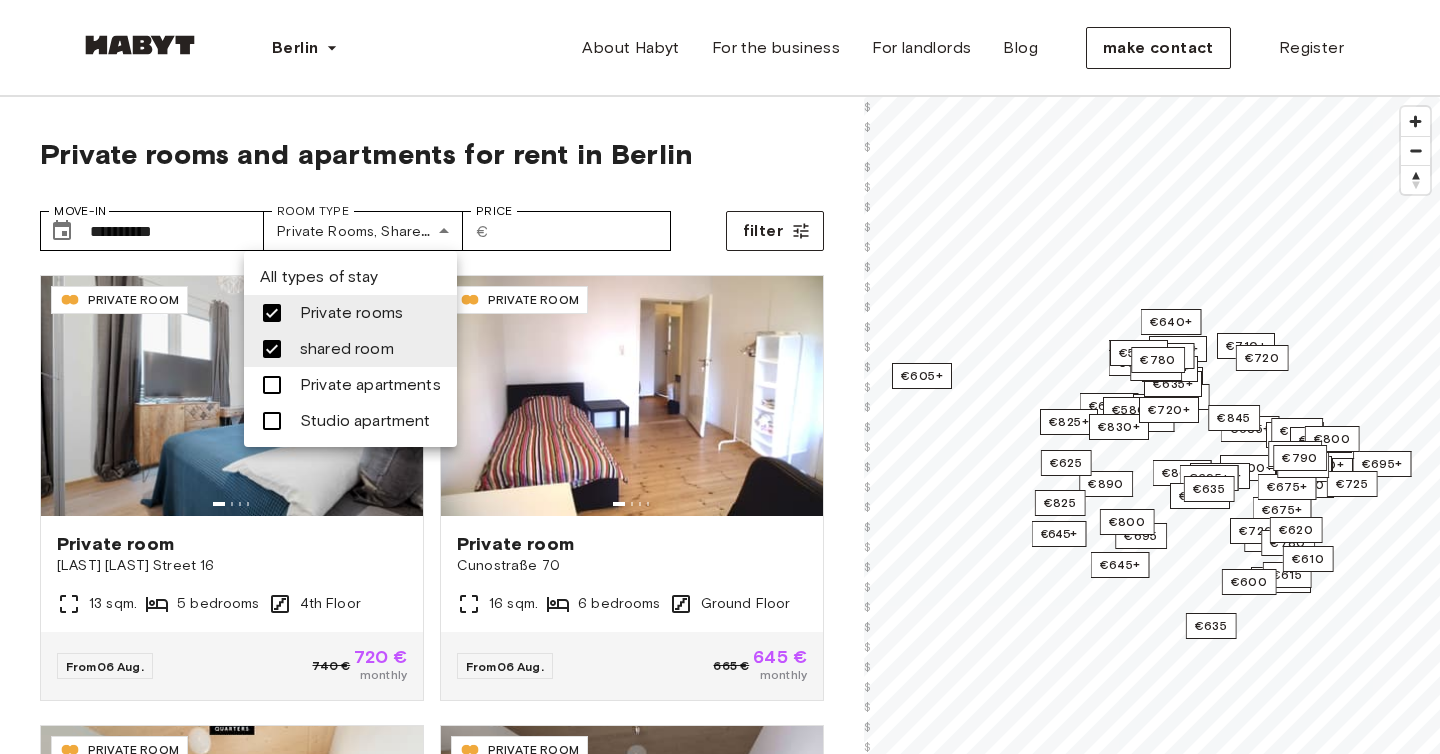 click on "shared room" at bounding box center (347, 348) 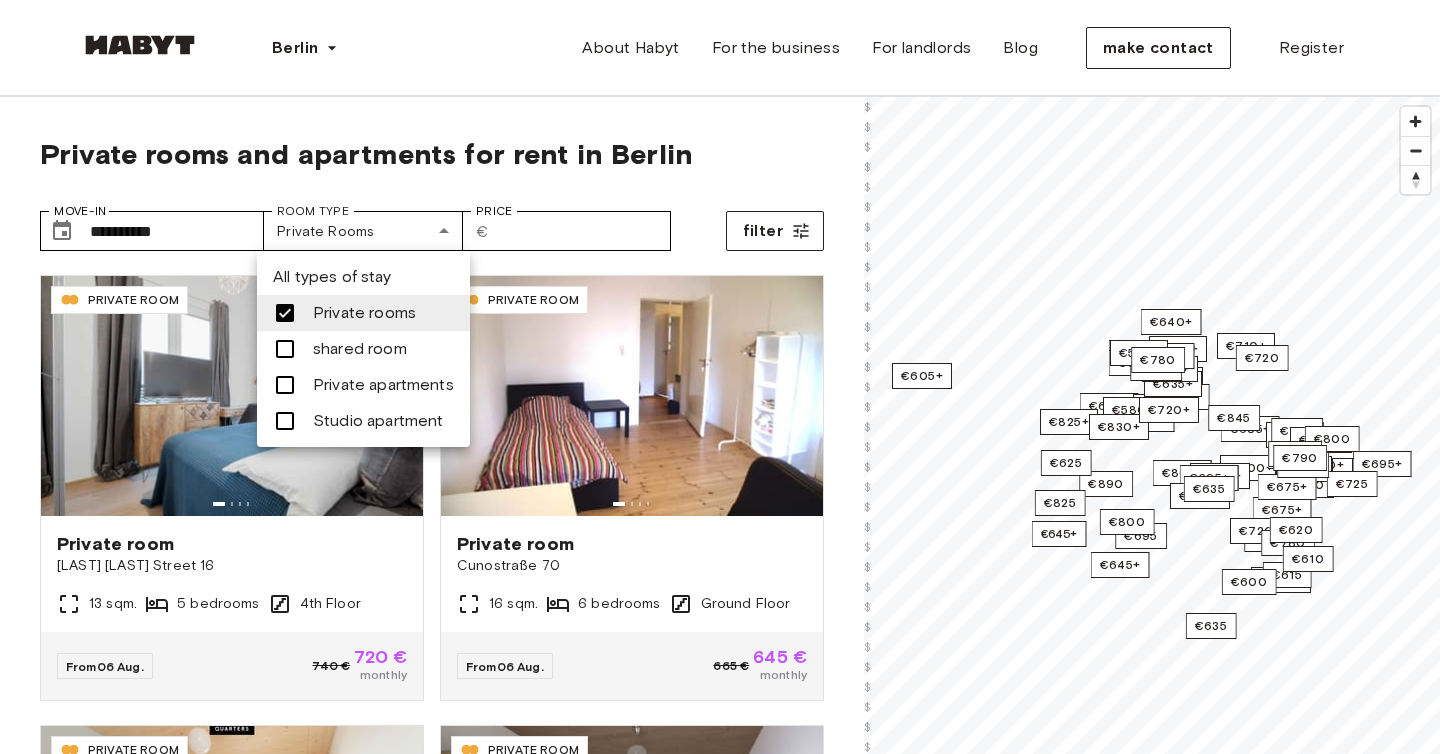 click on "Private rooms" at bounding box center [364, 312] 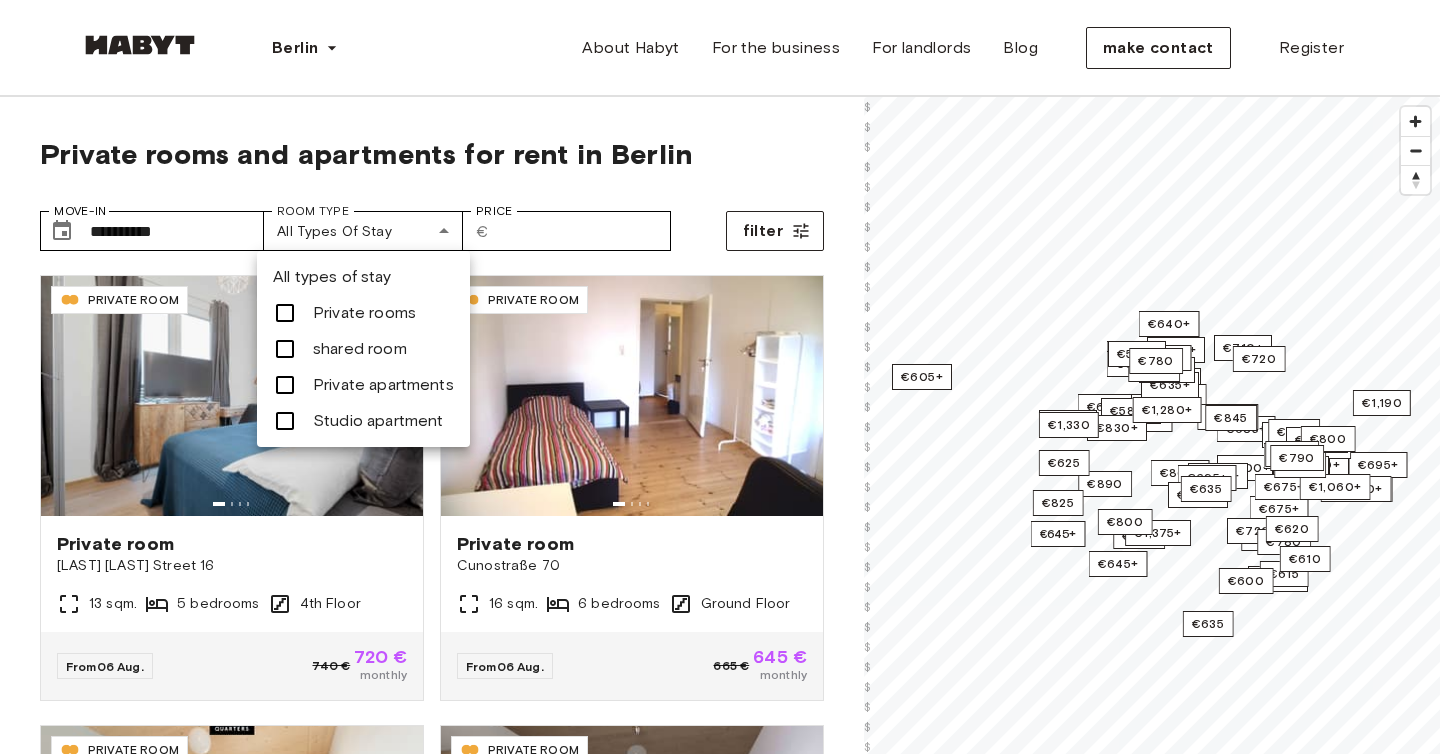 click on "Studio apartment" at bounding box center (378, 420) 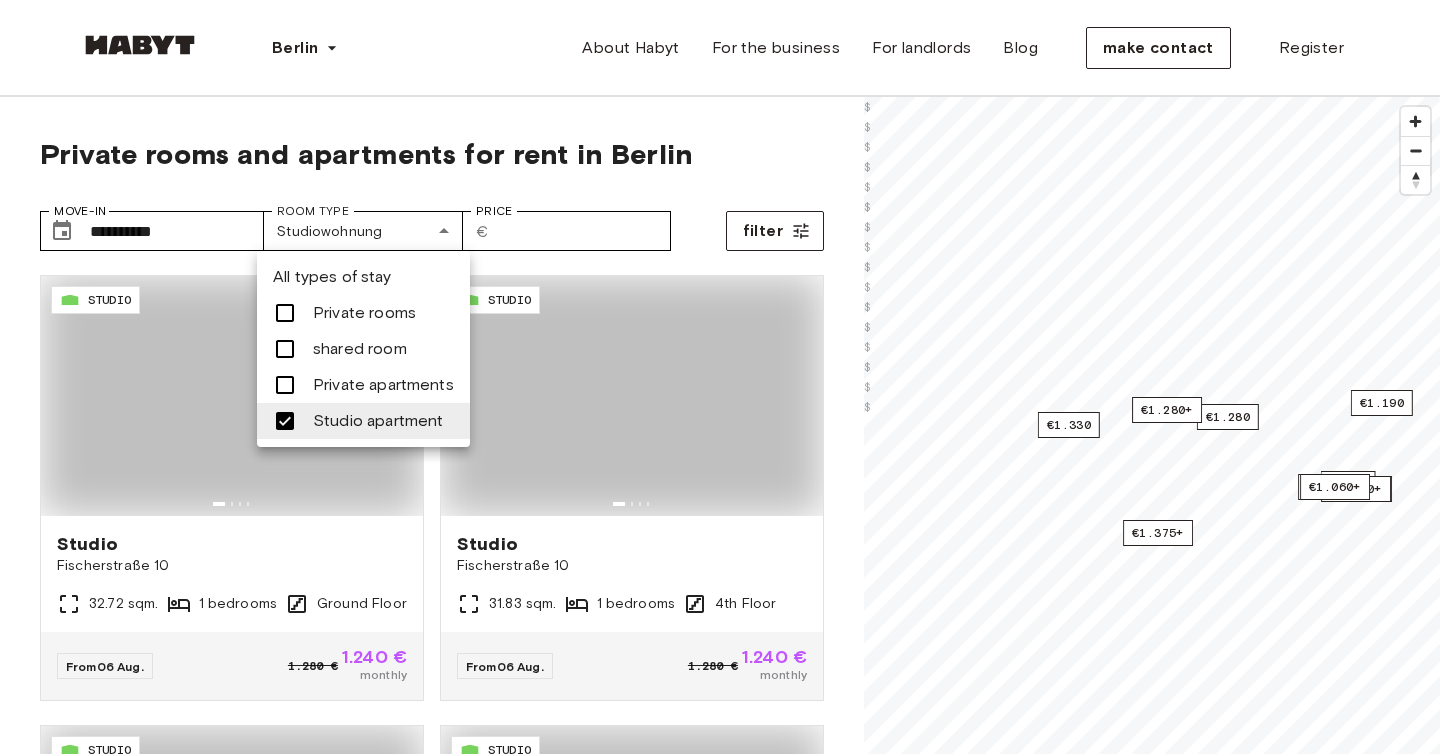 type on "******" 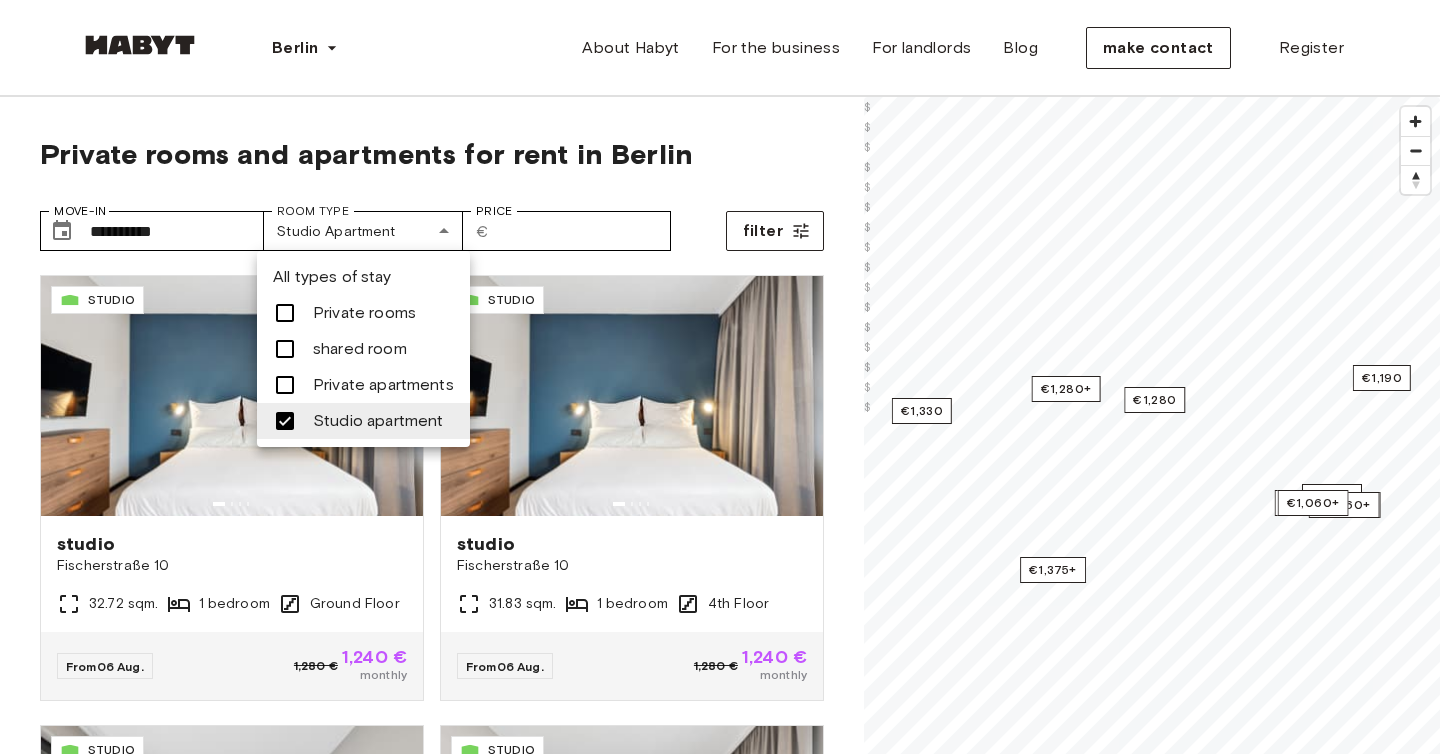 click at bounding box center (720, 377) 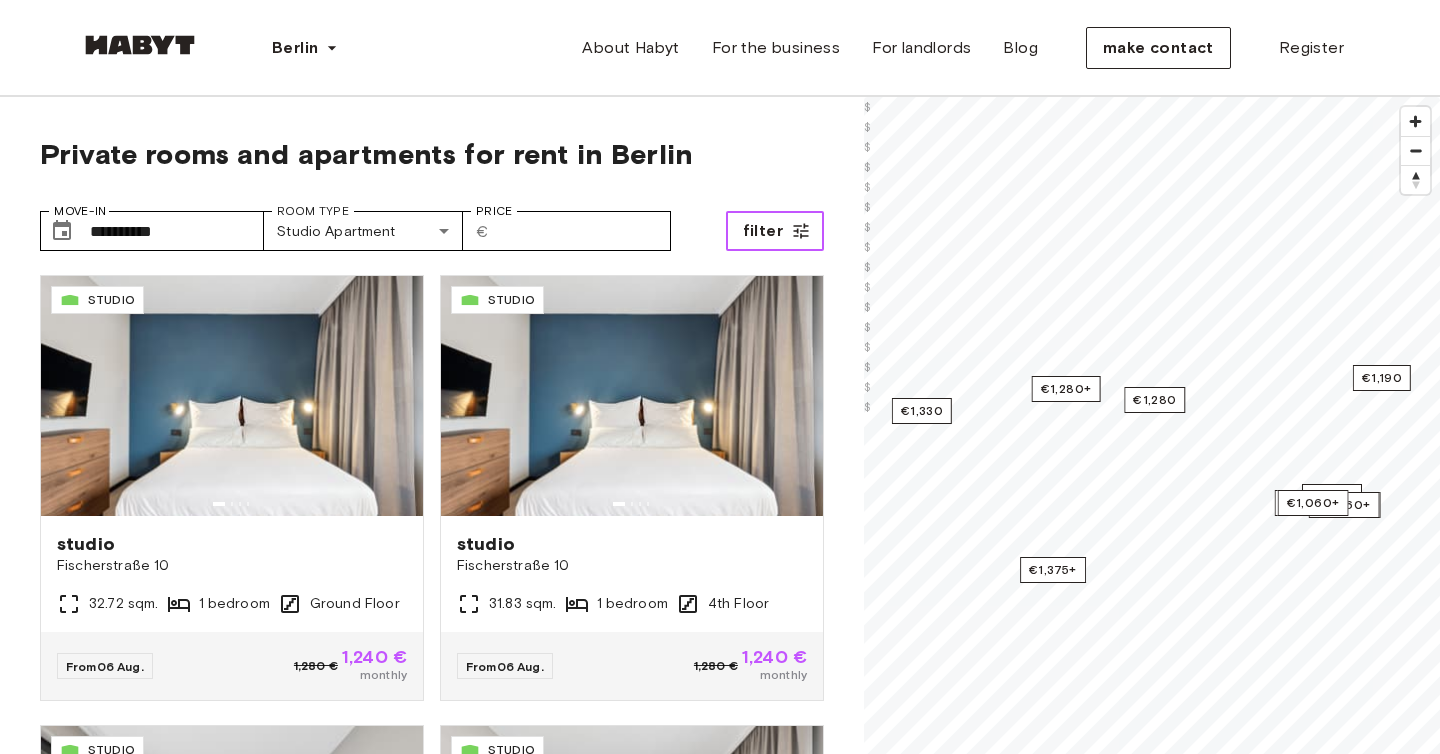 click on "filter" at bounding box center (775, 231) 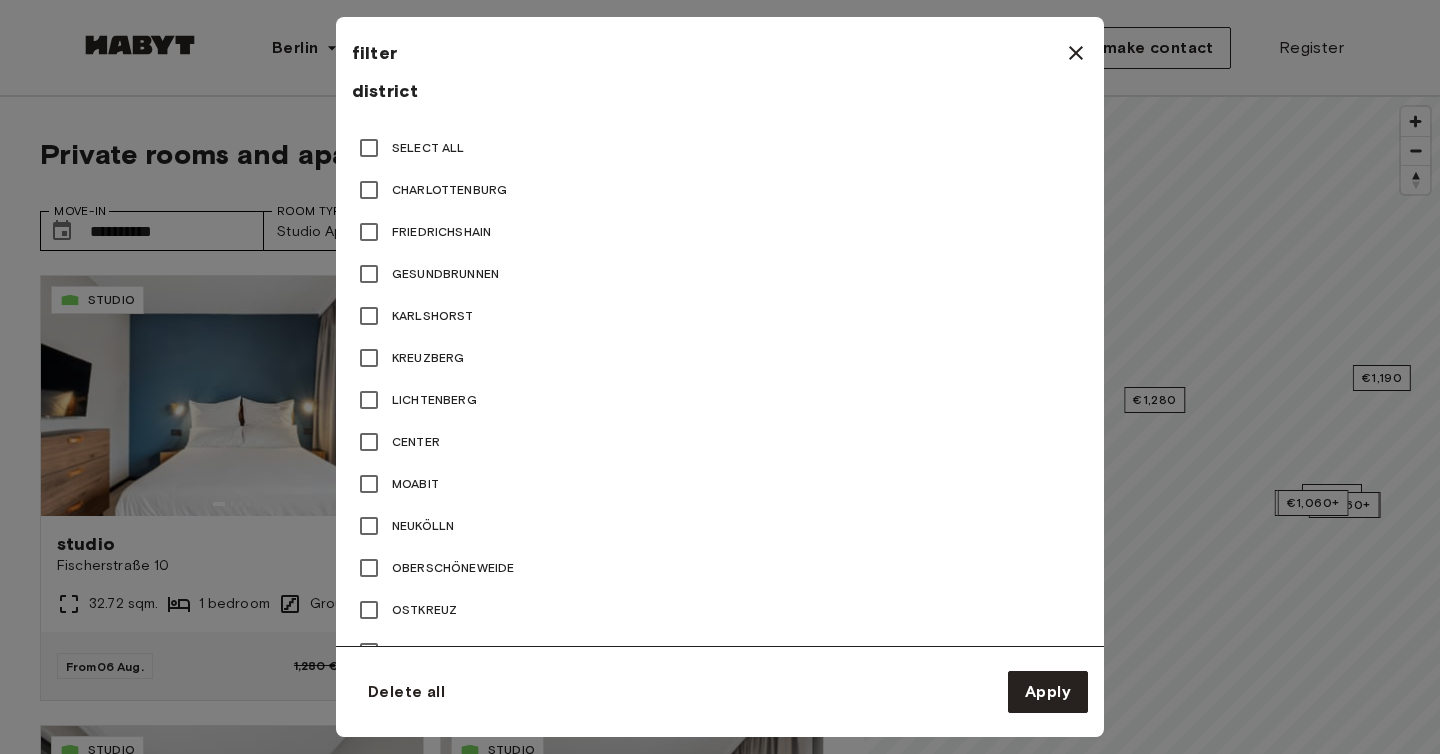 scroll, scrollTop: 1392, scrollLeft: 0, axis: vertical 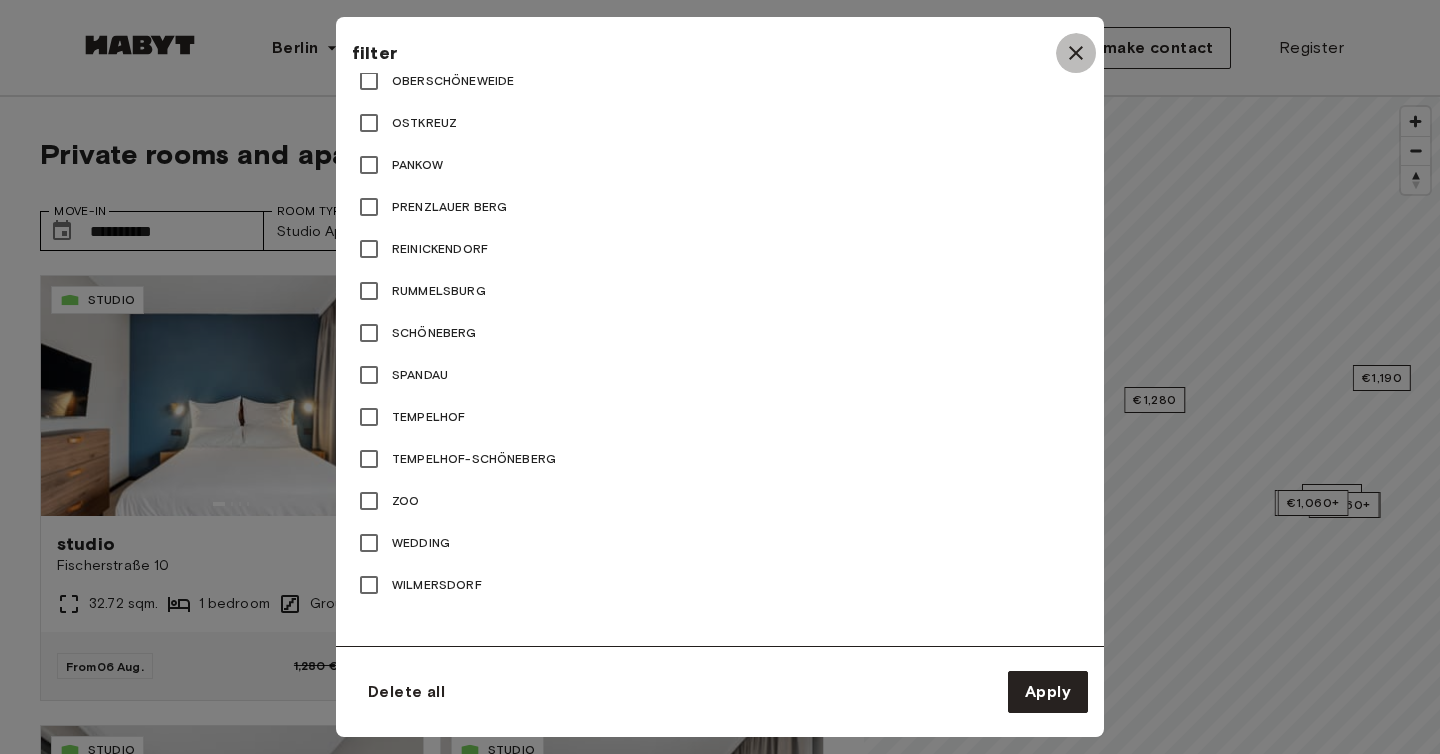 click 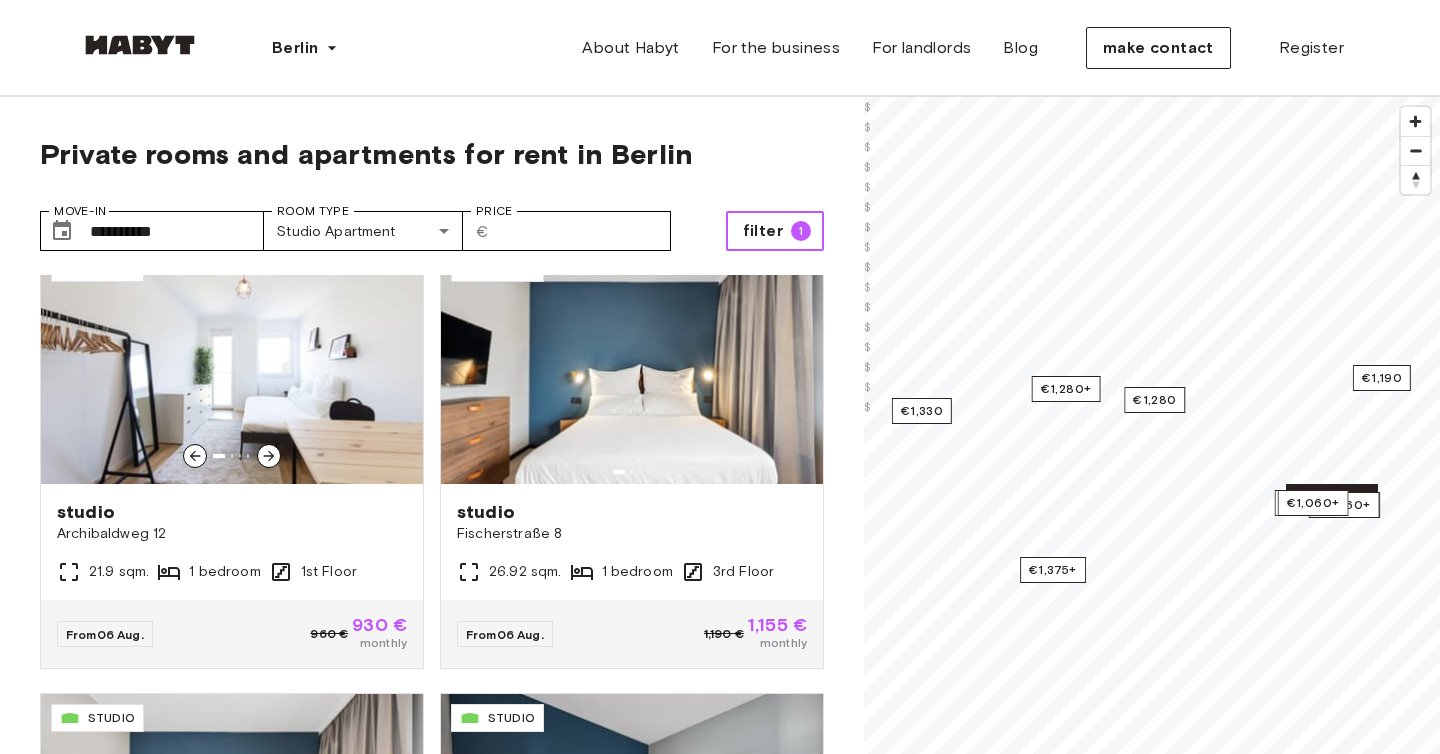 scroll, scrollTop: 985, scrollLeft: 0, axis: vertical 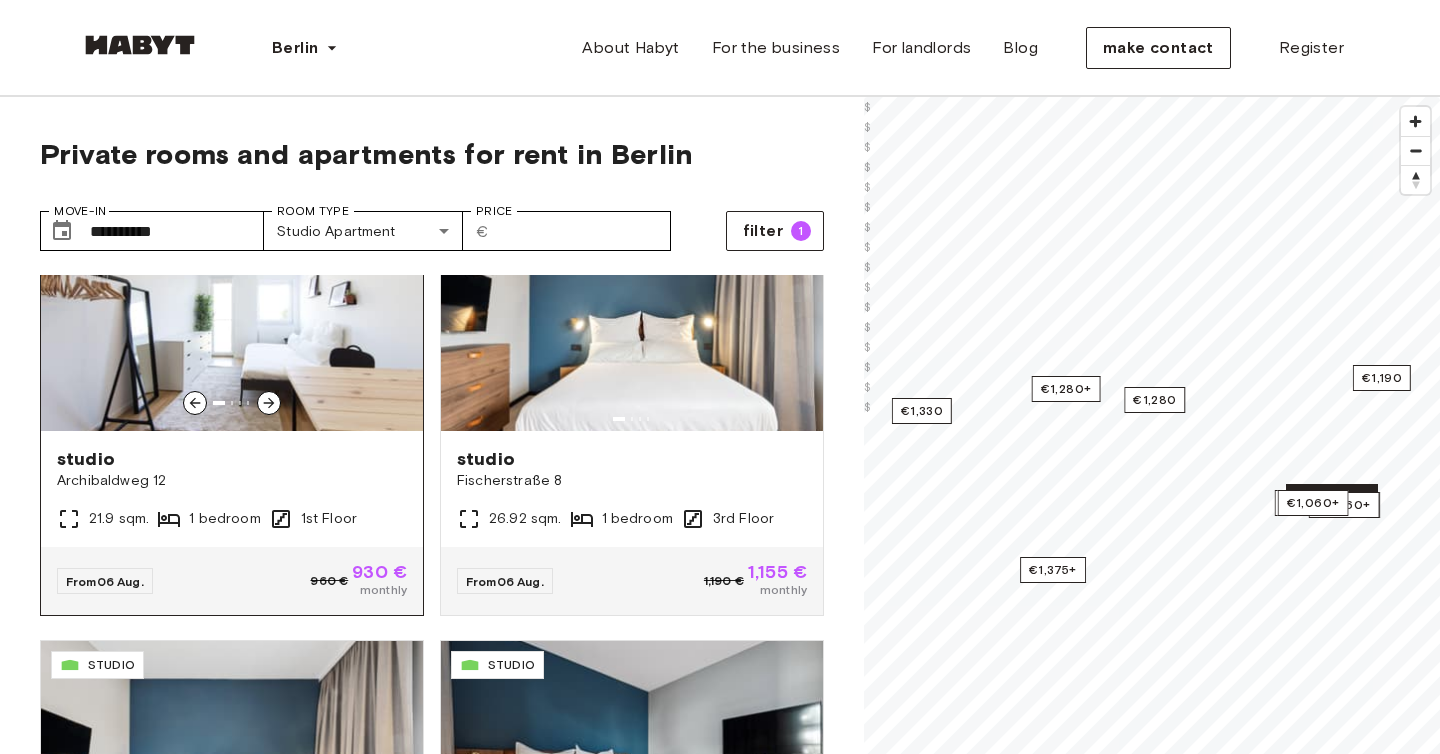 click on "studio" at bounding box center (232, 459) 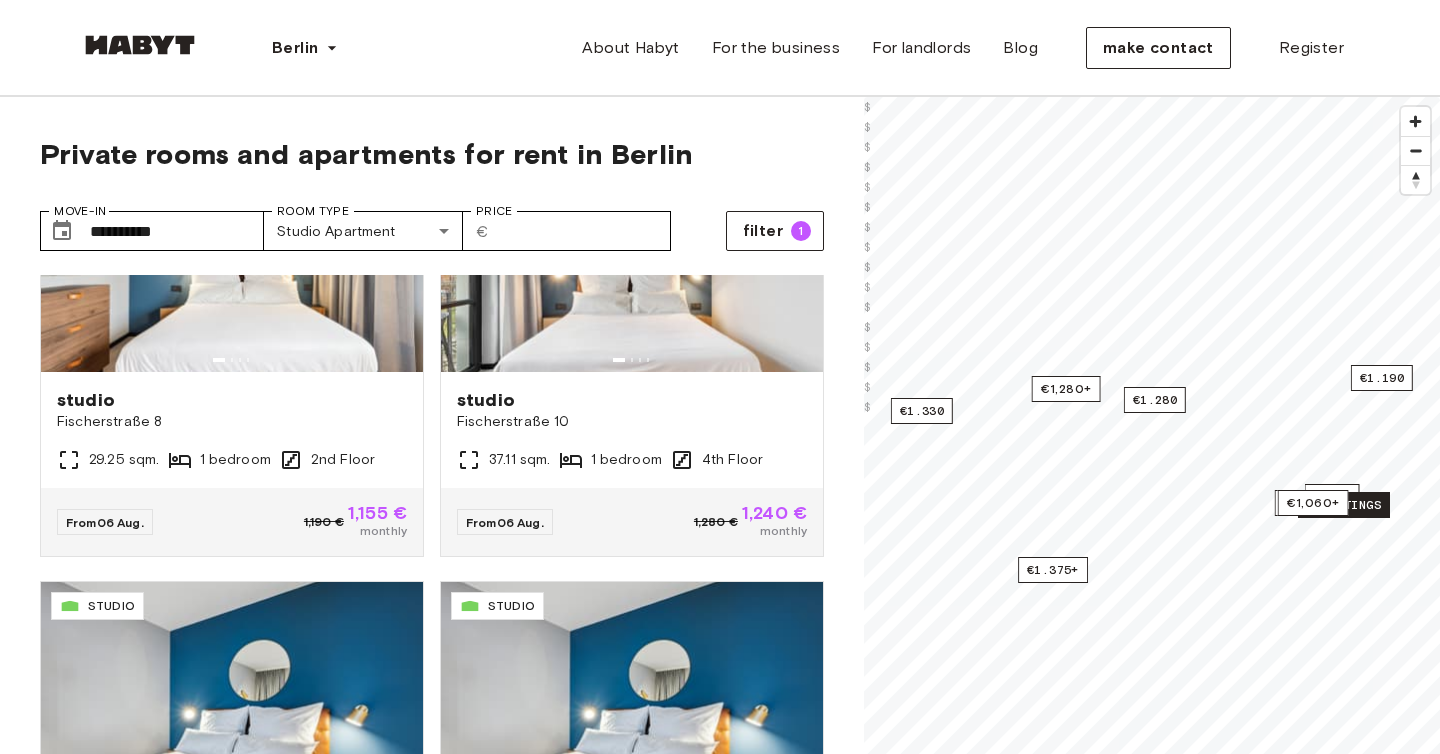 scroll, scrollTop: 3836, scrollLeft: 0, axis: vertical 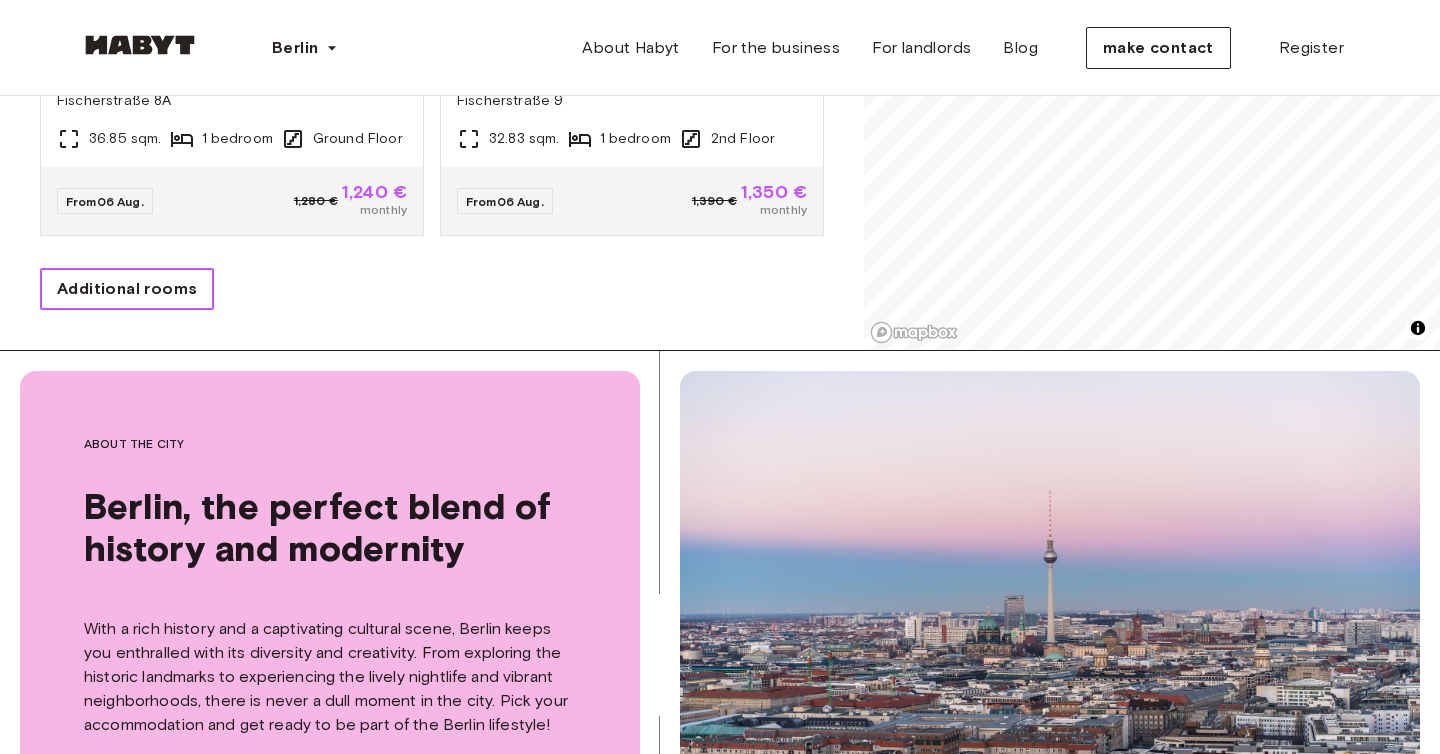click on "Additional rooms" at bounding box center (127, 288) 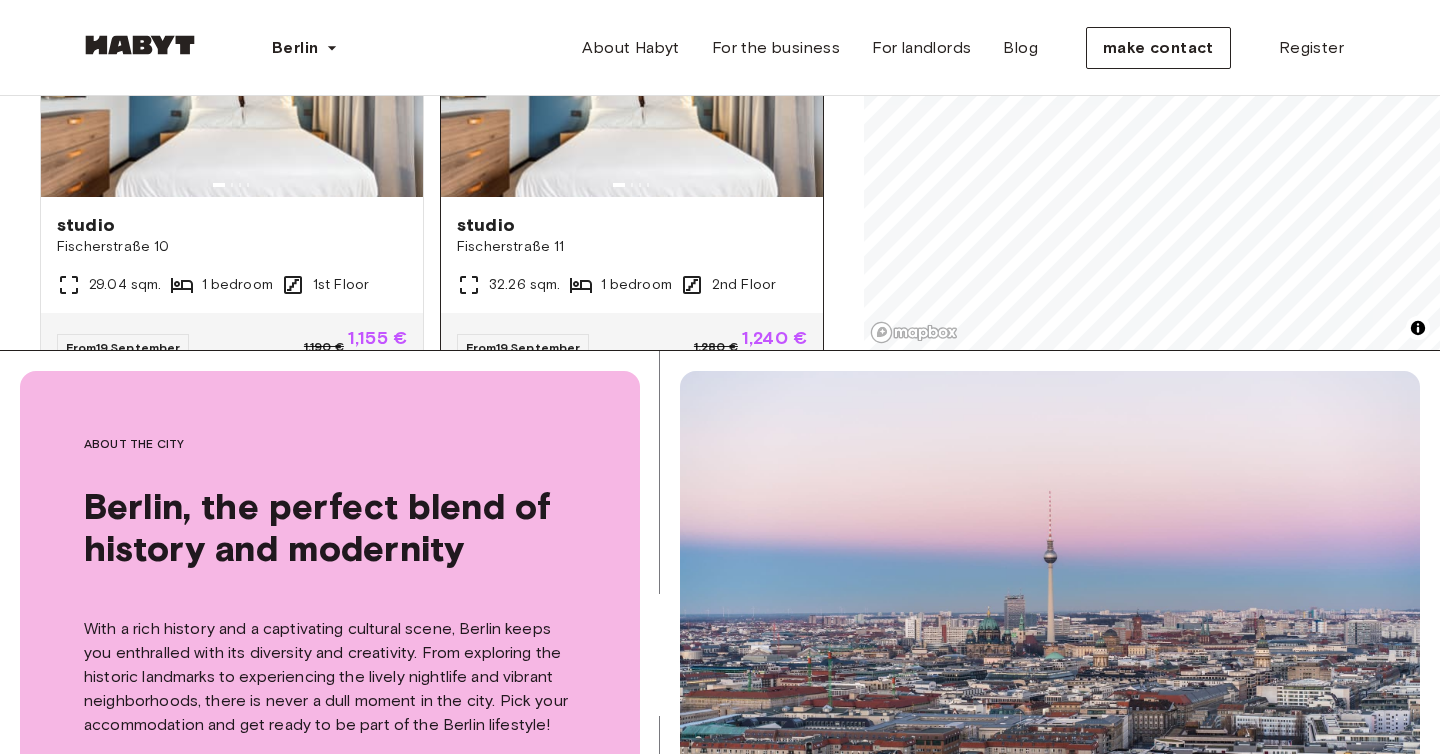 scroll, scrollTop: 4596, scrollLeft: 0, axis: vertical 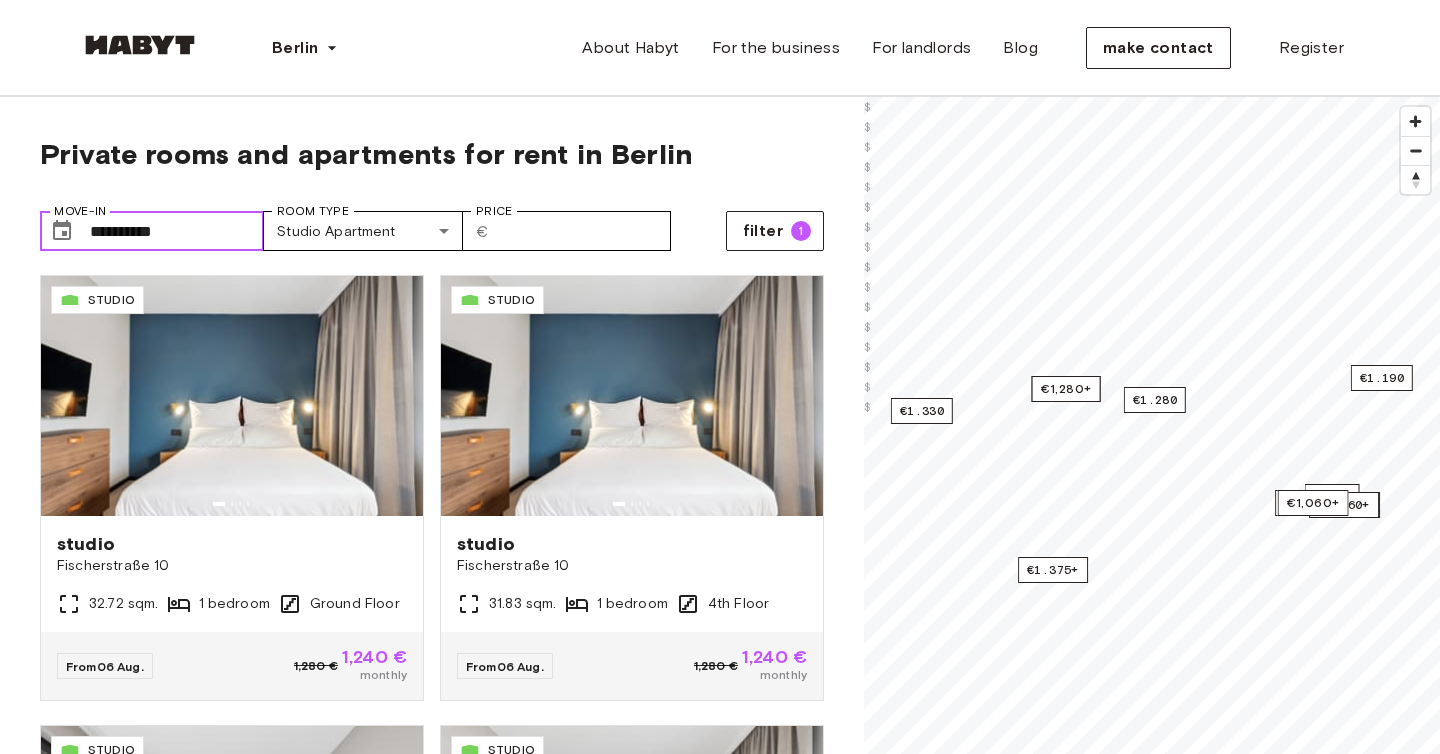click on "**********" at bounding box center (177, 231) 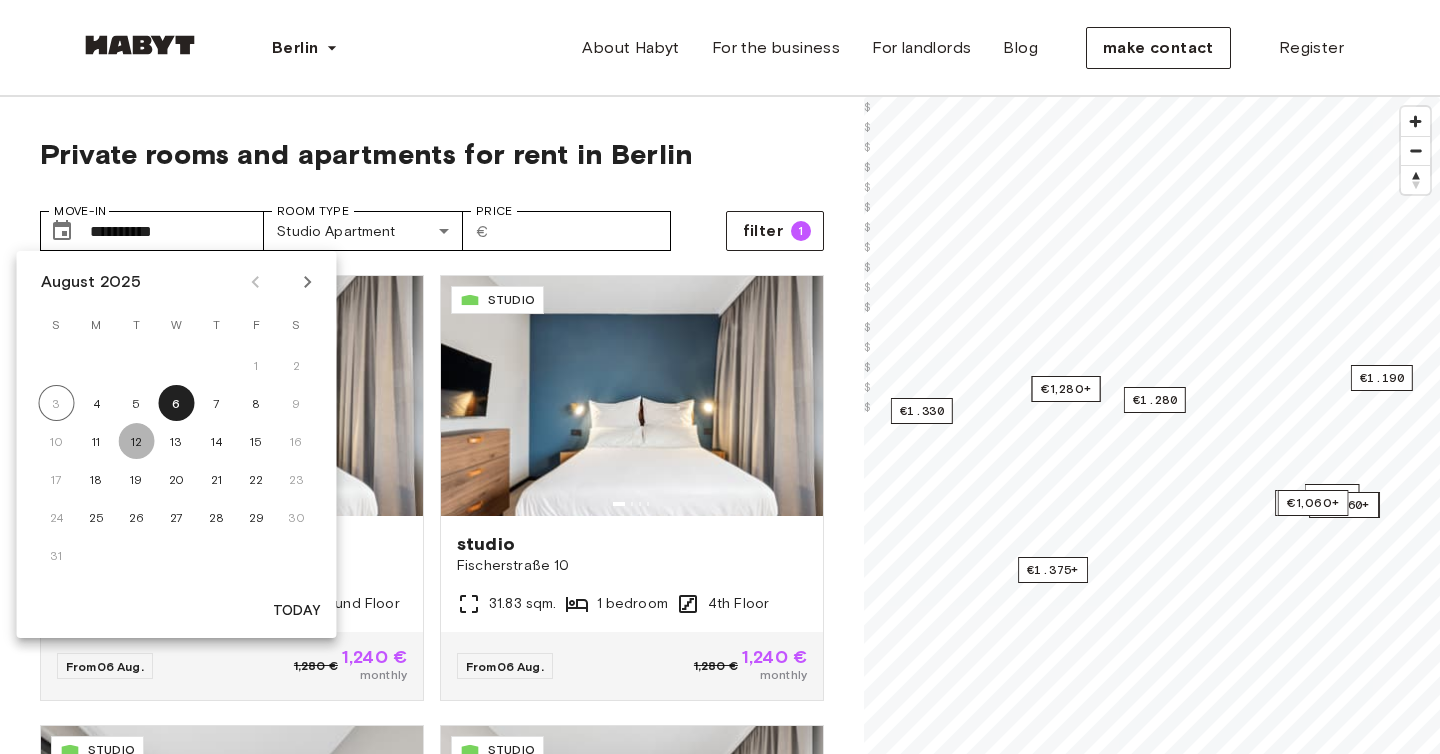 click on "12" at bounding box center (137, 441) 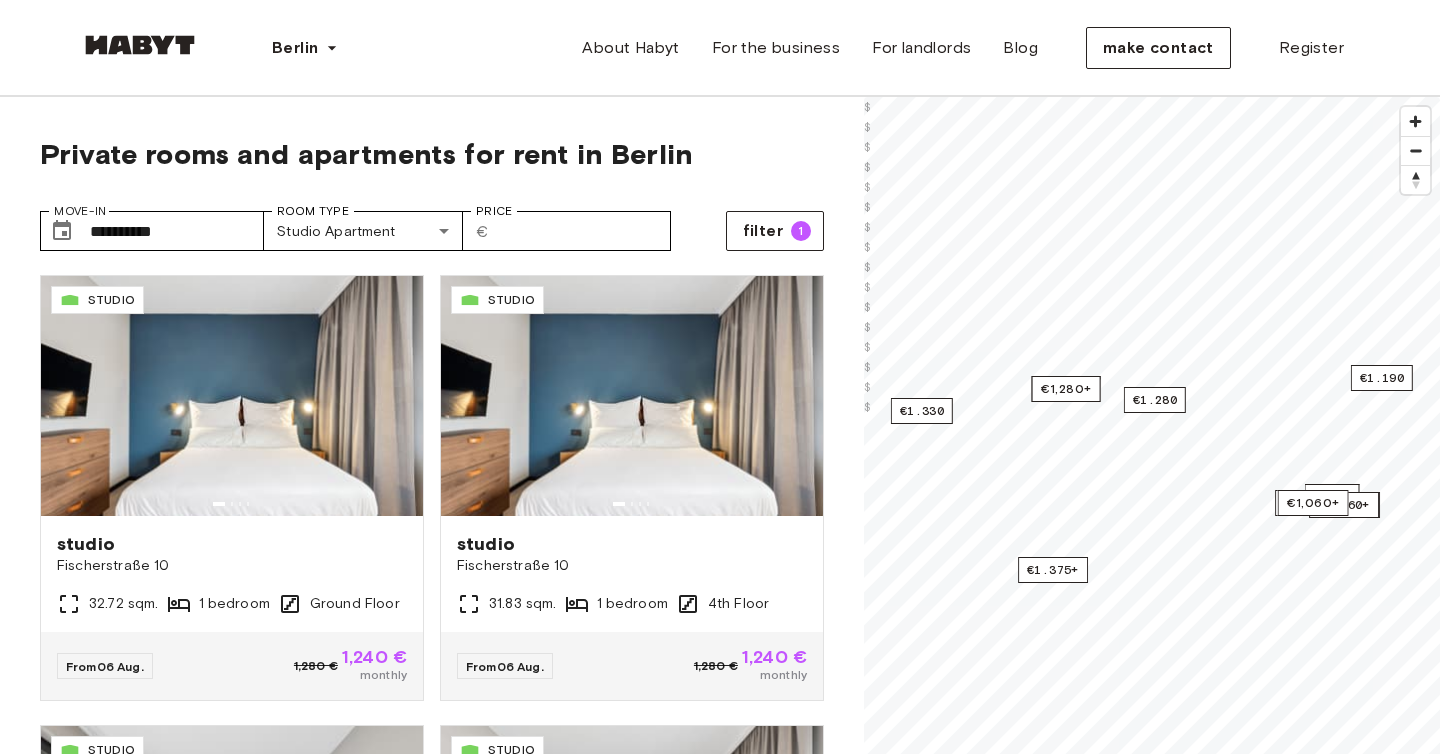 click on "**********" at bounding box center (432, 223) 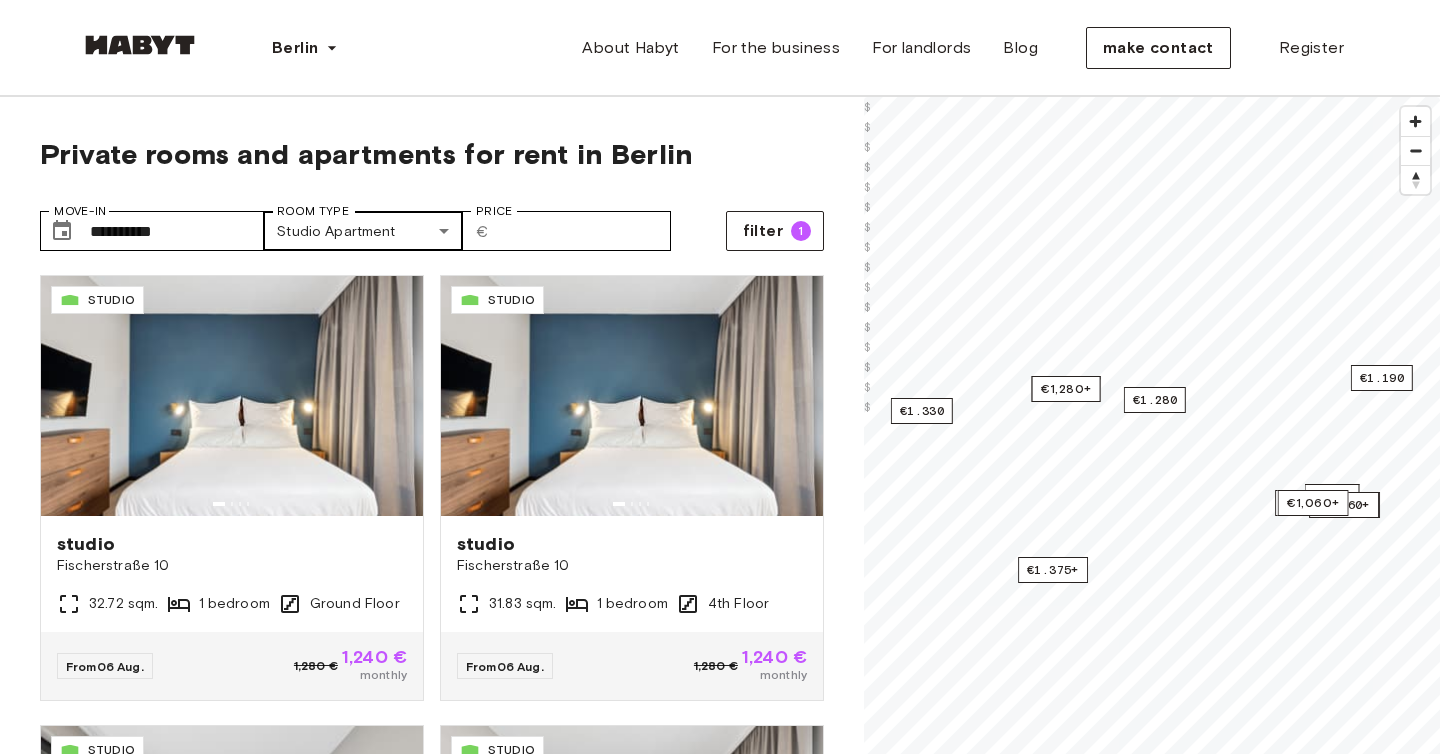 click on "**********" at bounding box center [720, 2392] 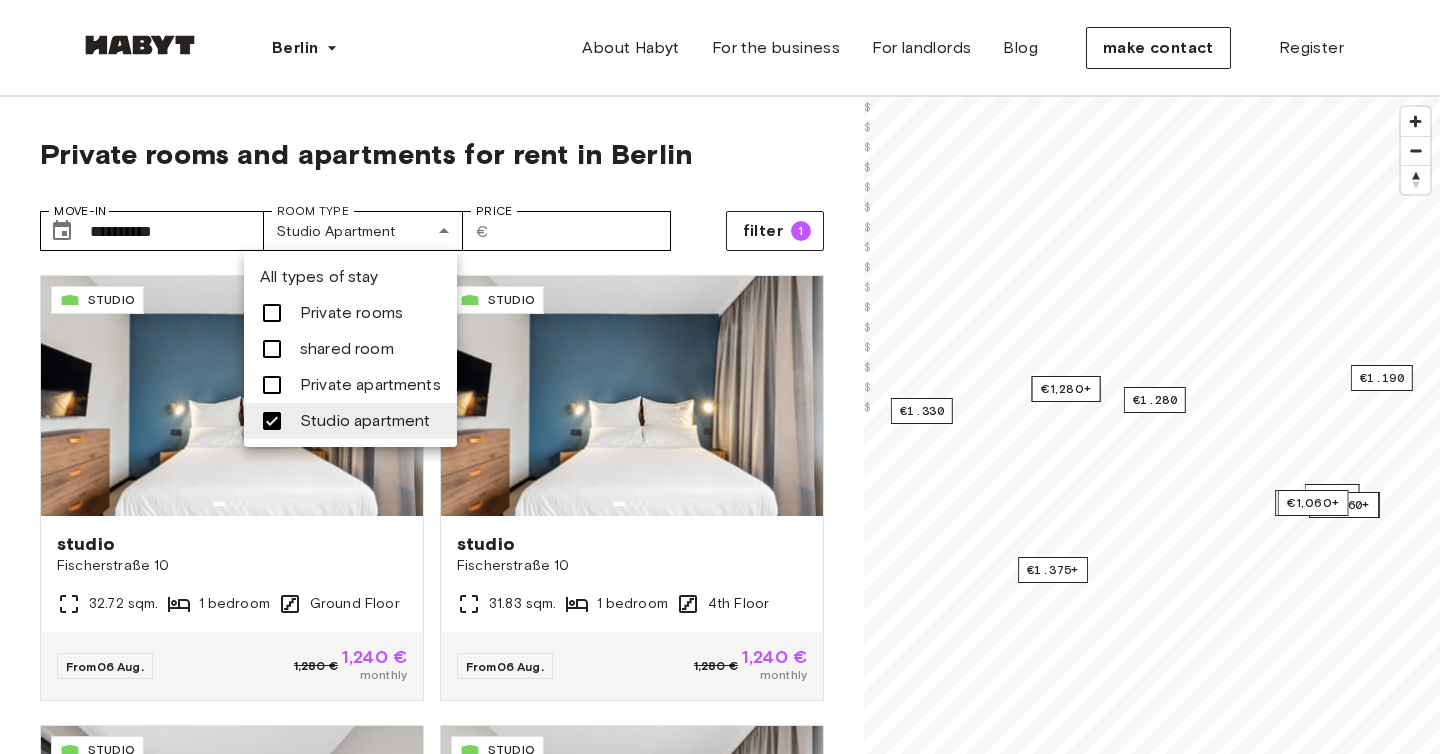 click on "Private rooms" at bounding box center (351, 312) 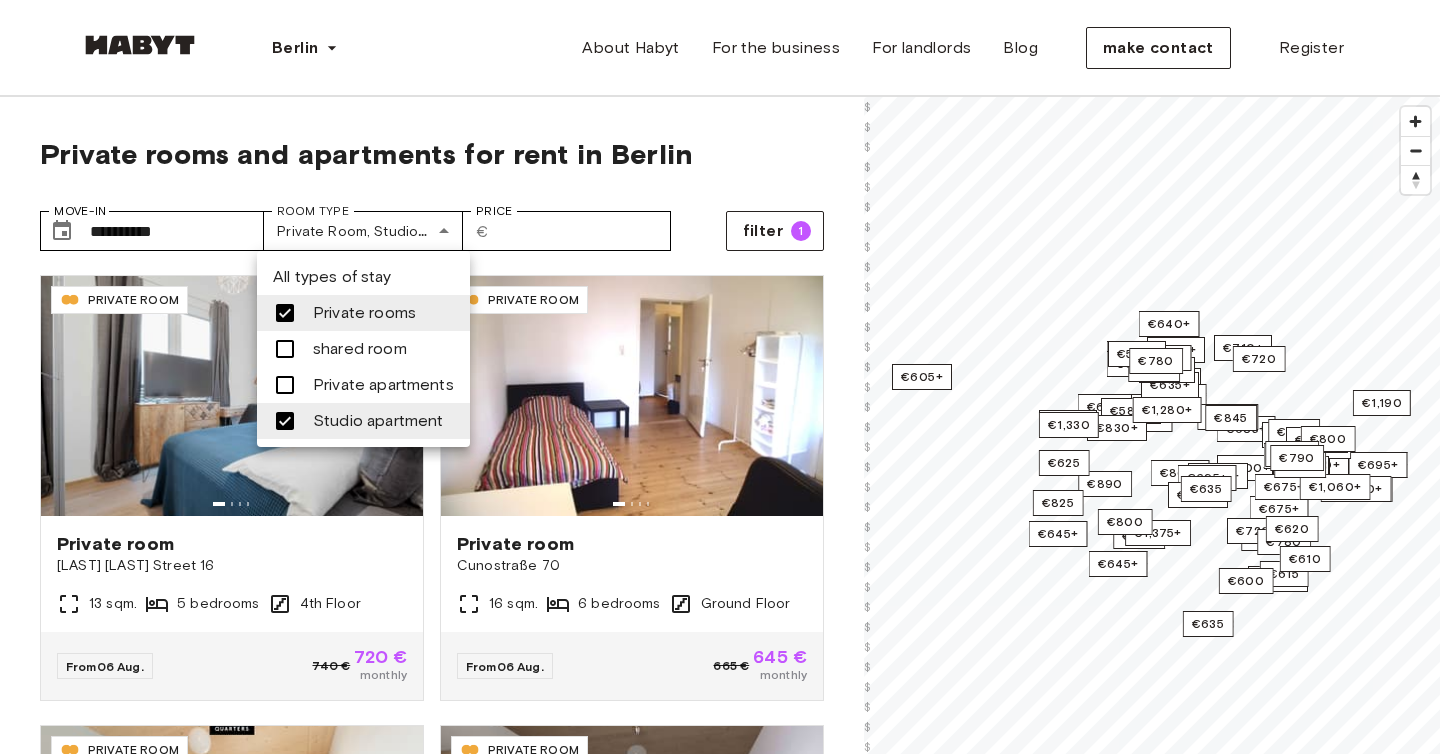 click on "Studio apartment" at bounding box center [378, 420] 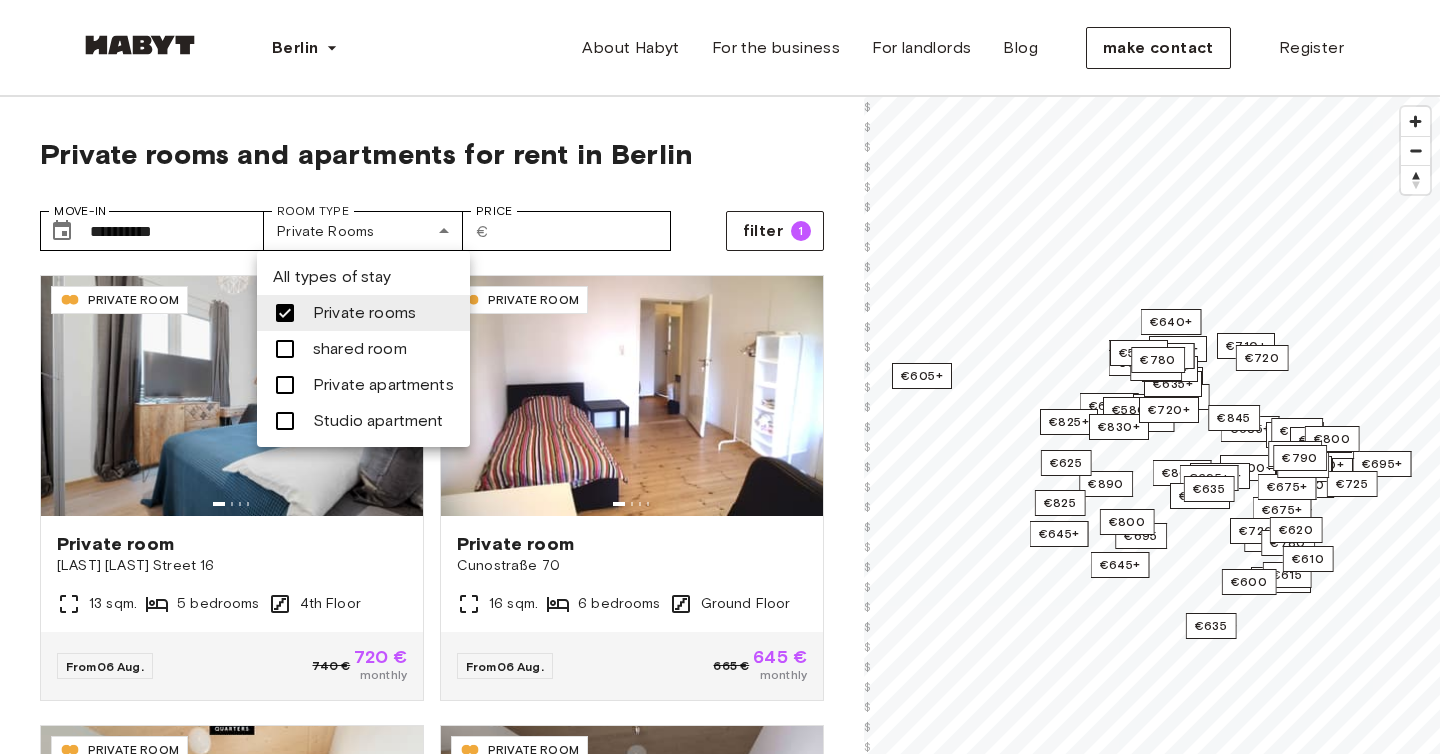 click at bounding box center (720, 377) 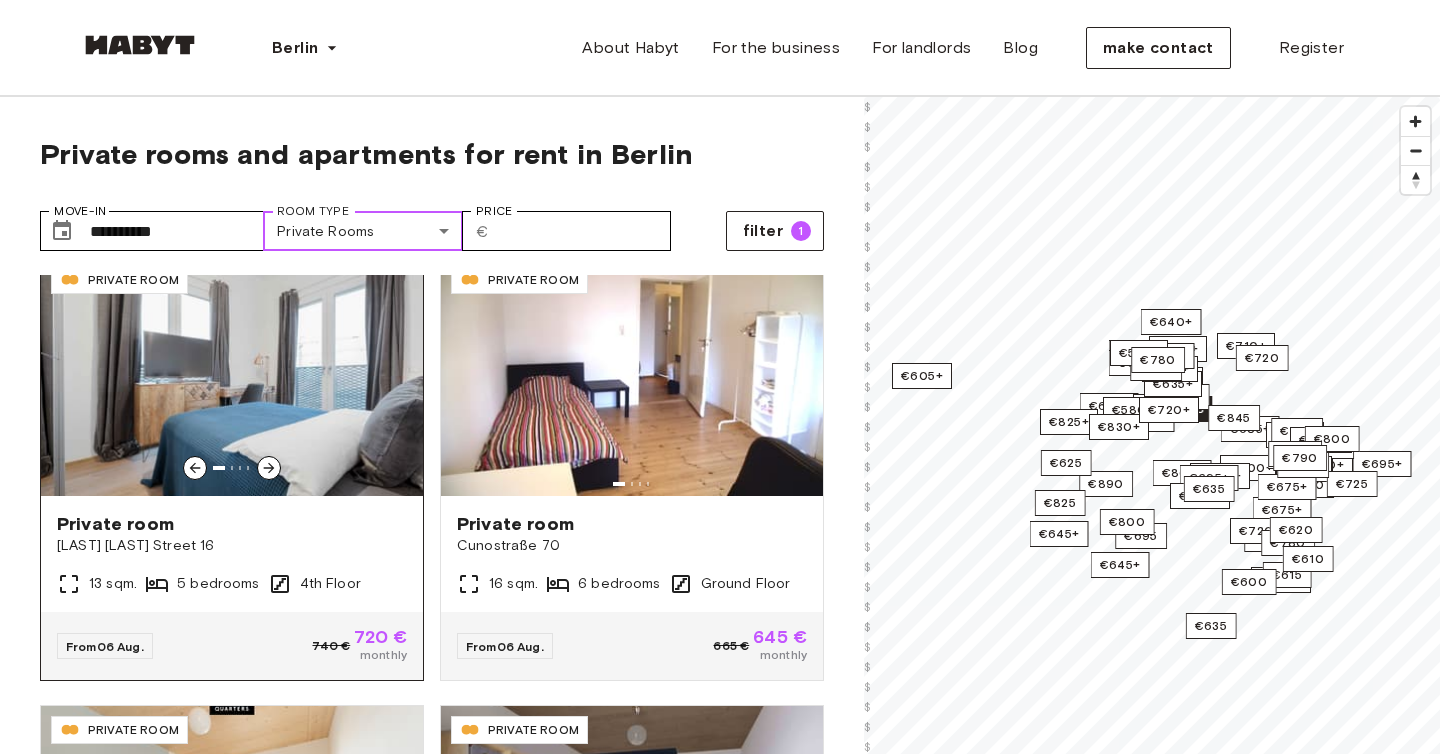 scroll, scrollTop: 22, scrollLeft: 0, axis: vertical 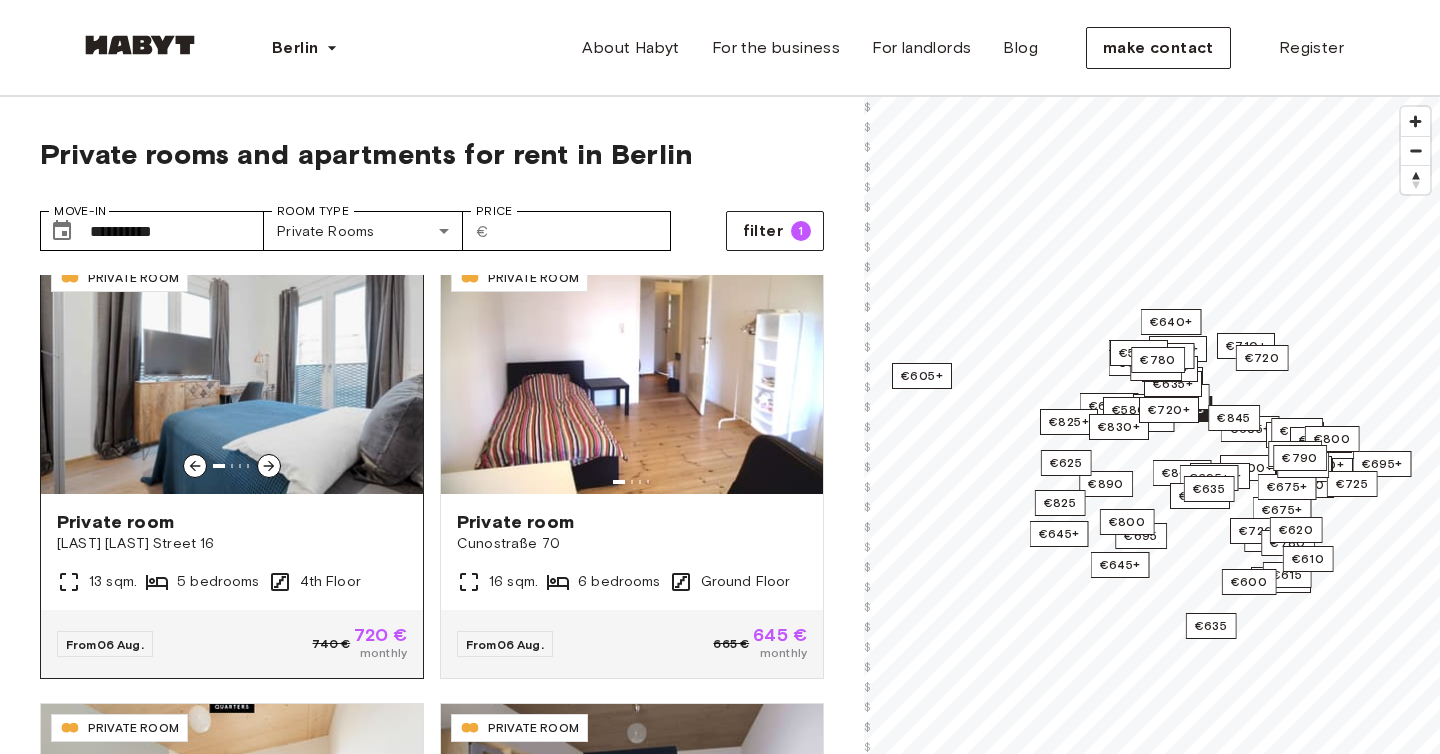 click 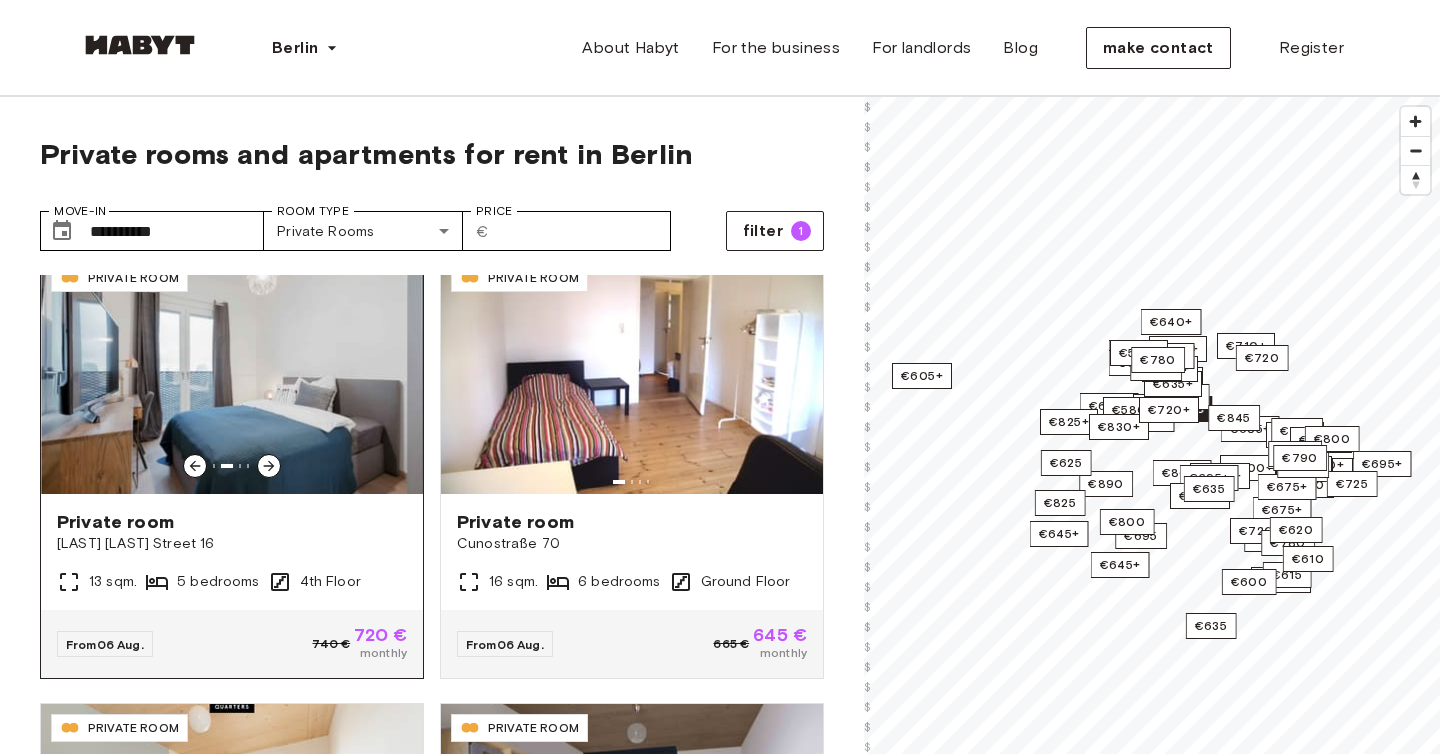 click 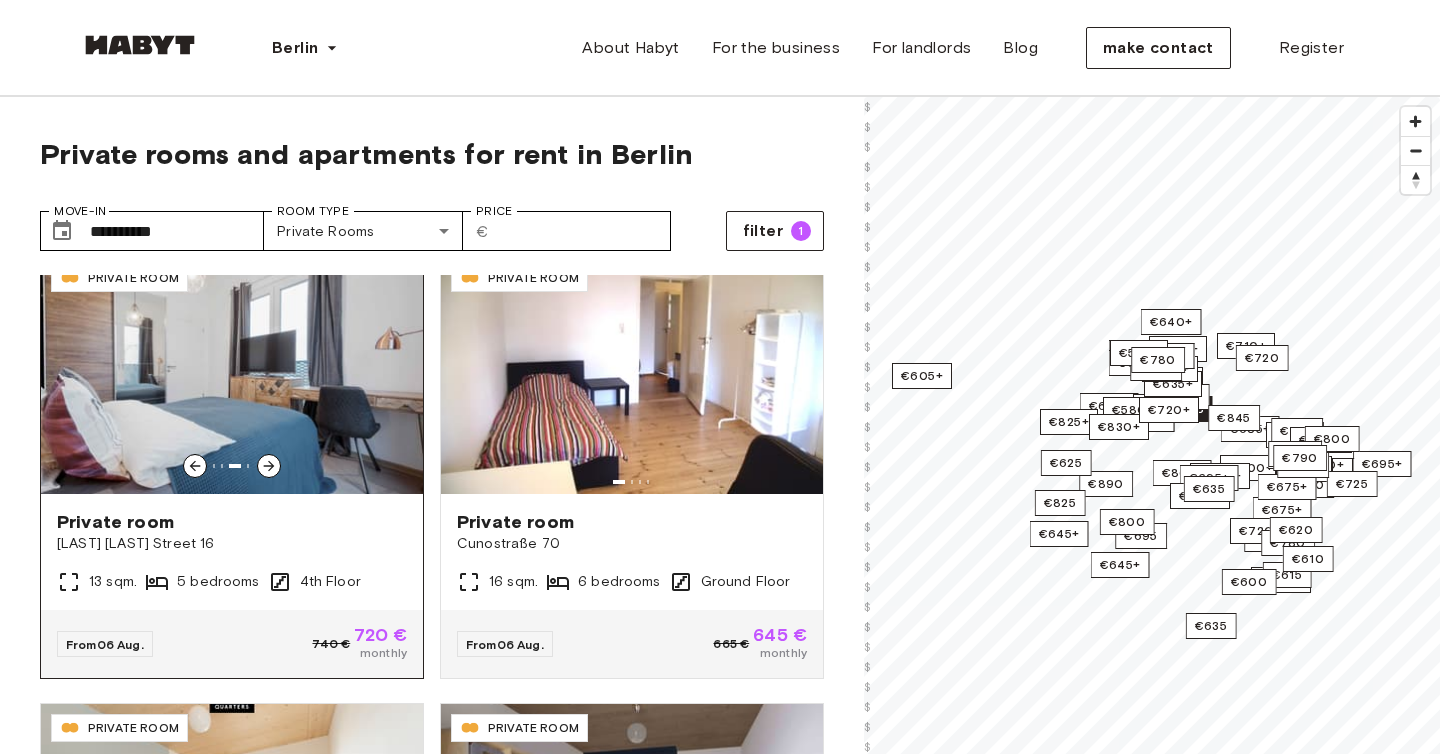 click 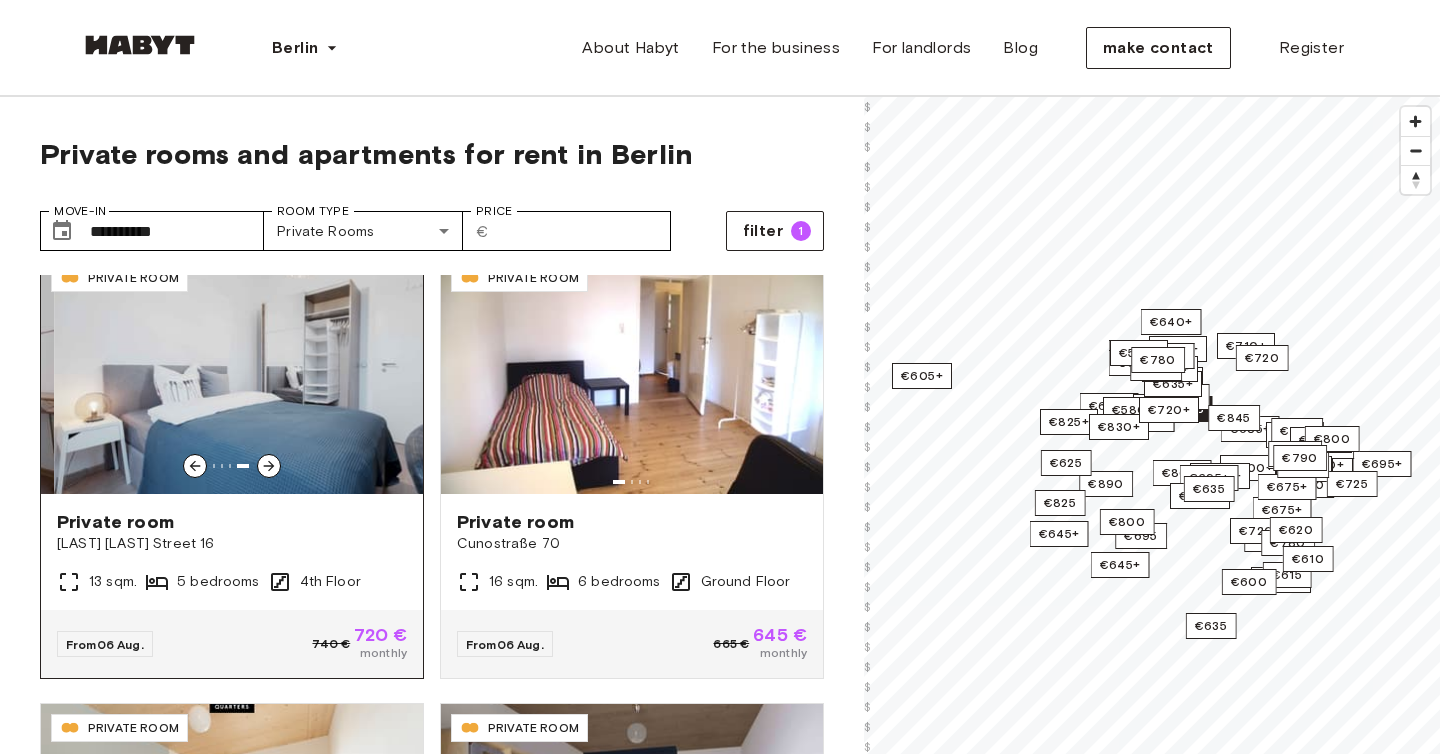 click 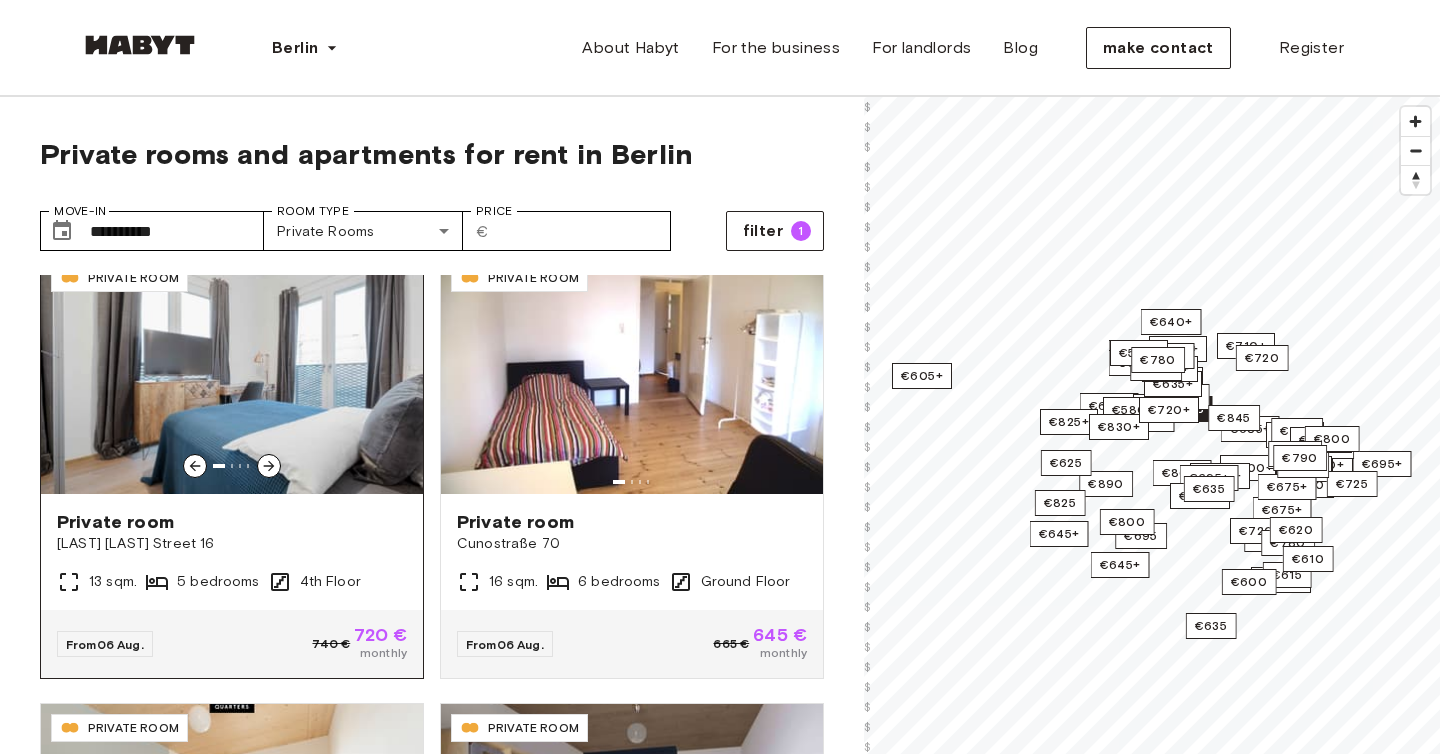 click 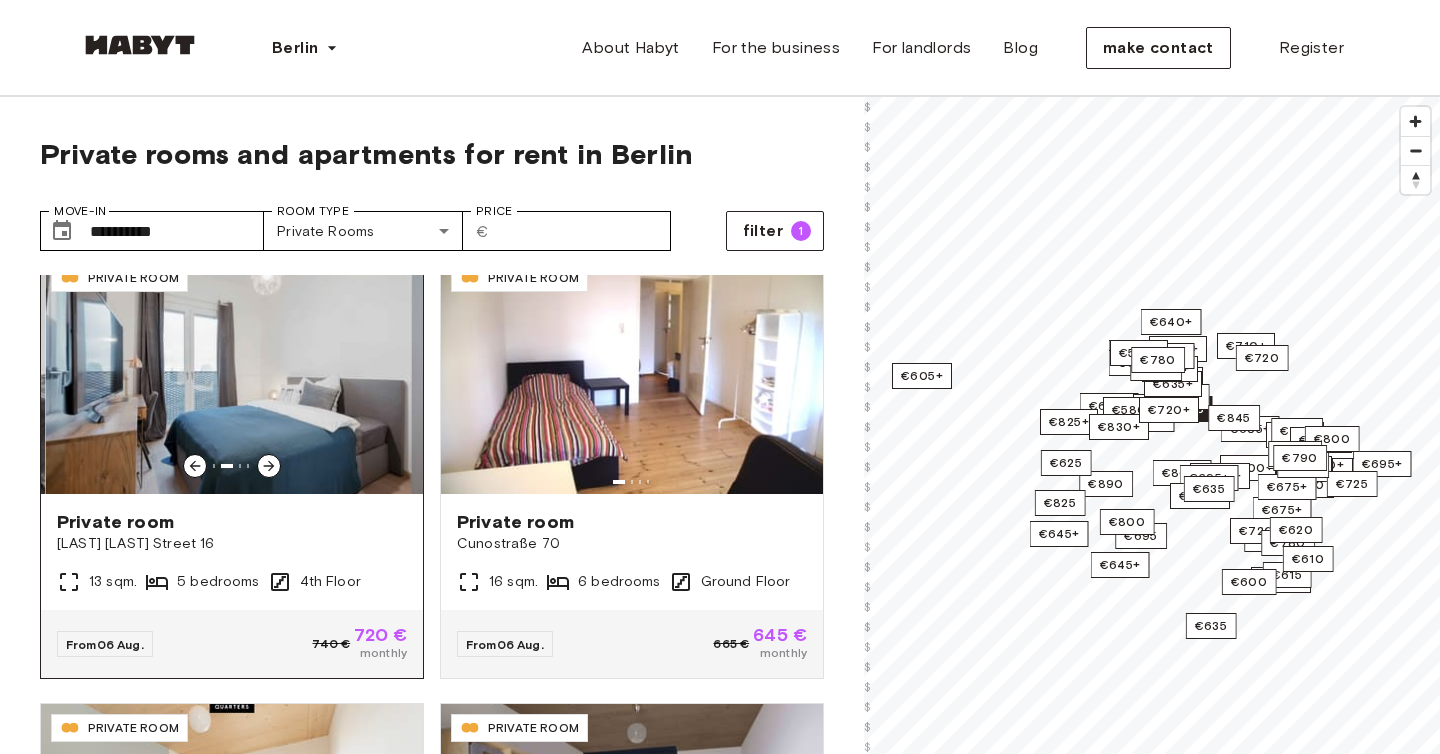 click at bounding box center (237, 374) 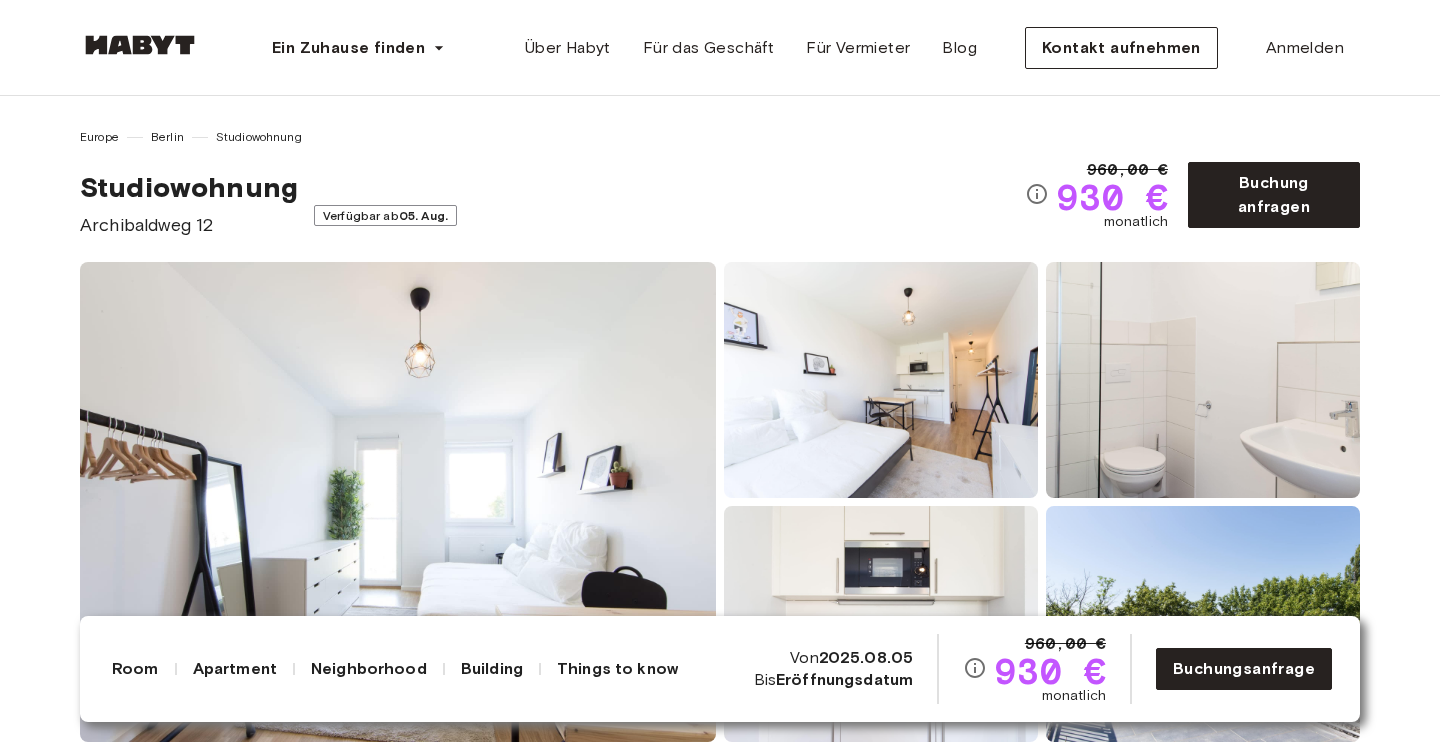 scroll, scrollTop: 0, scrollLeft: 0, axis: both 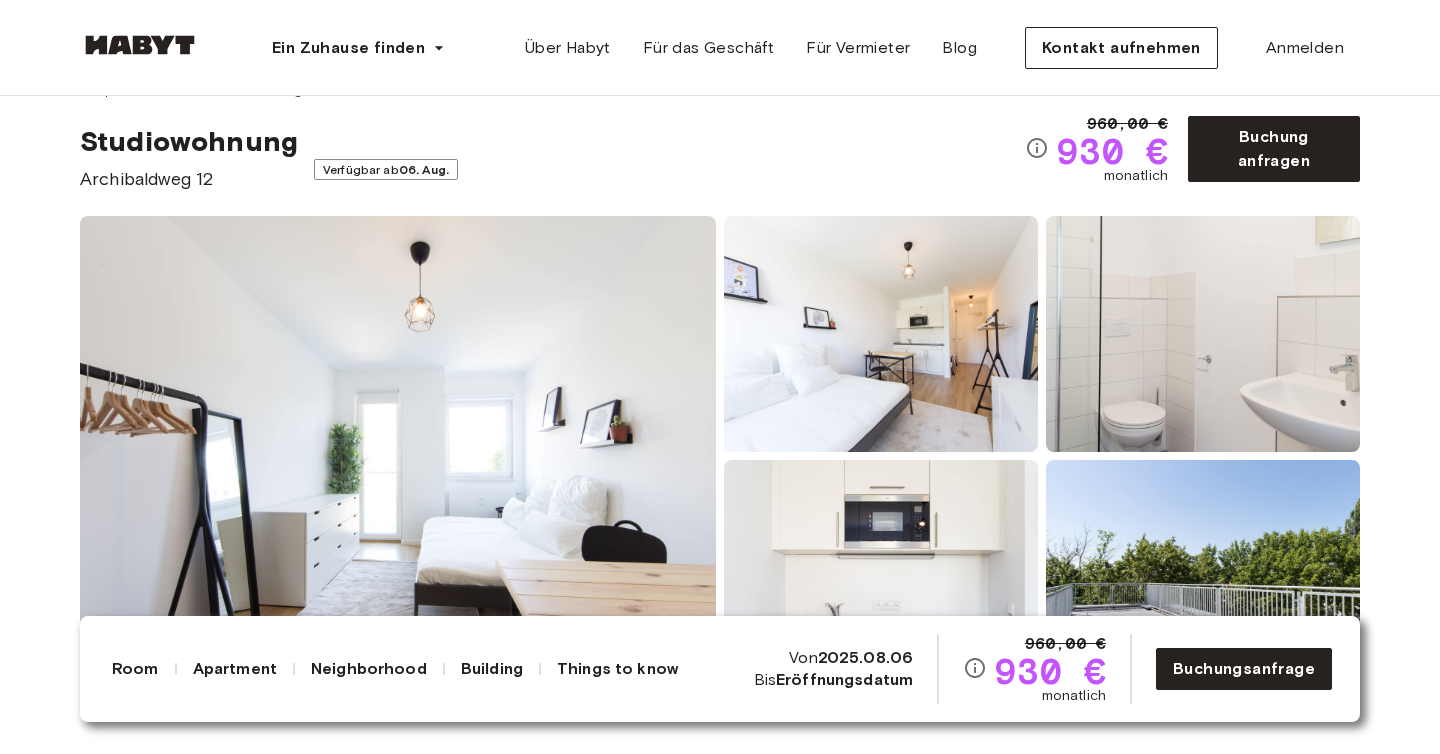 click at bounding box center (398, 456) 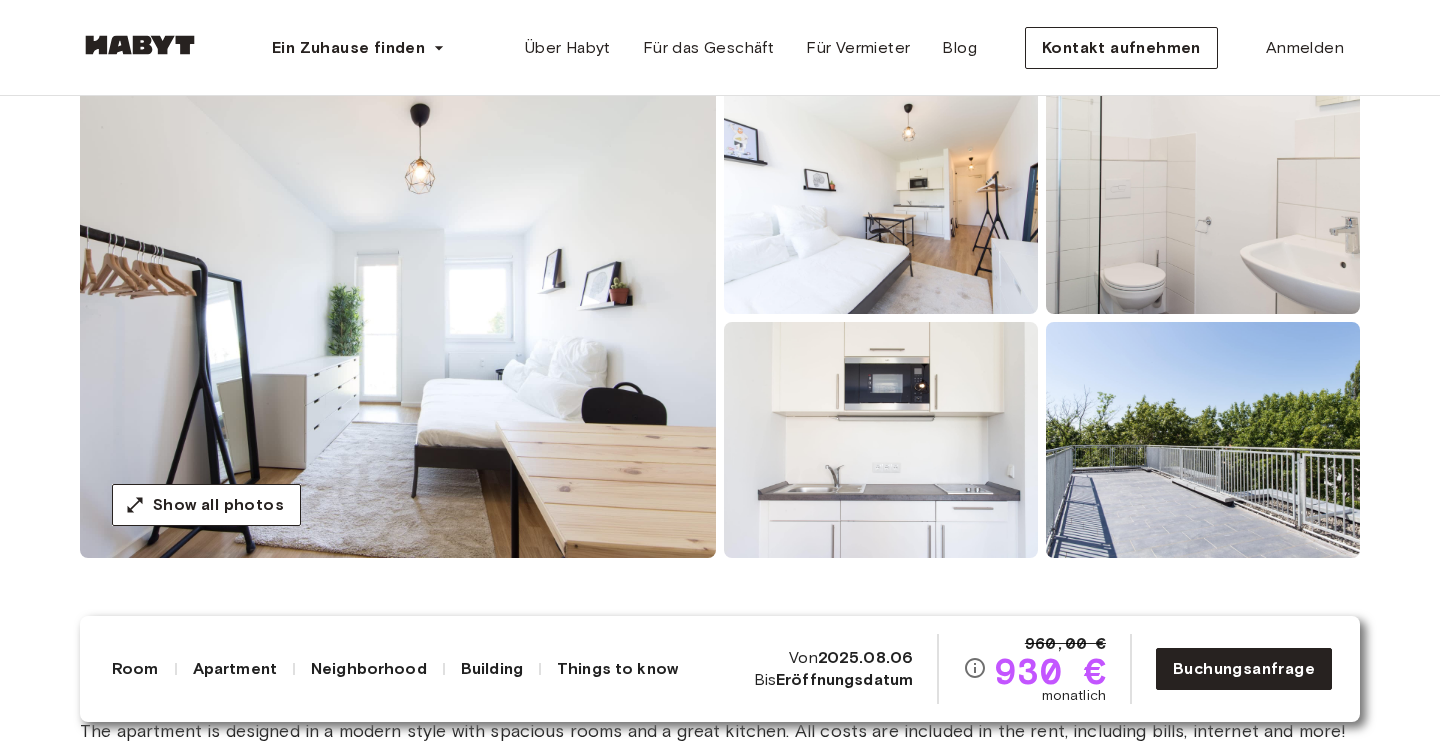 scroll, scrollTop: 349, scrollLeft: 0, axis: vertical 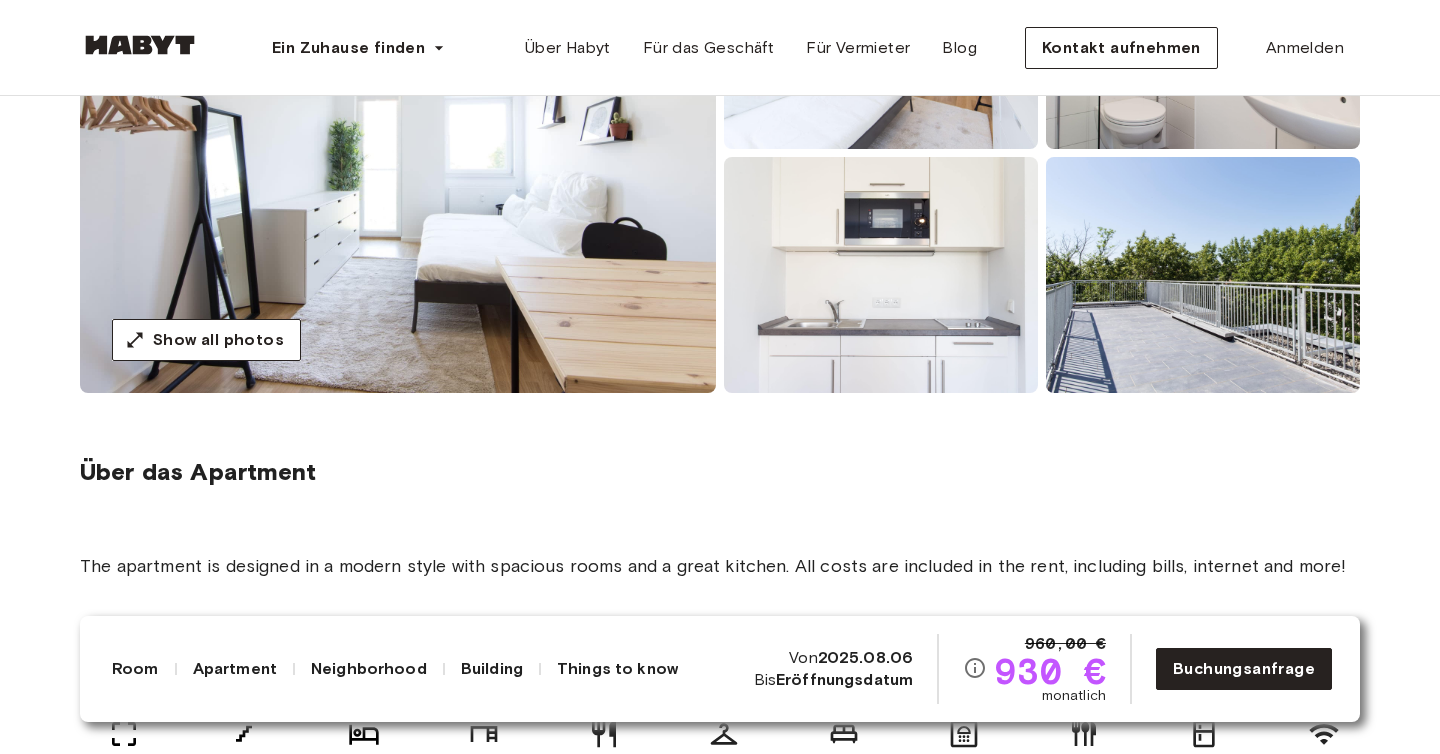click at bounding box center (881, 275) 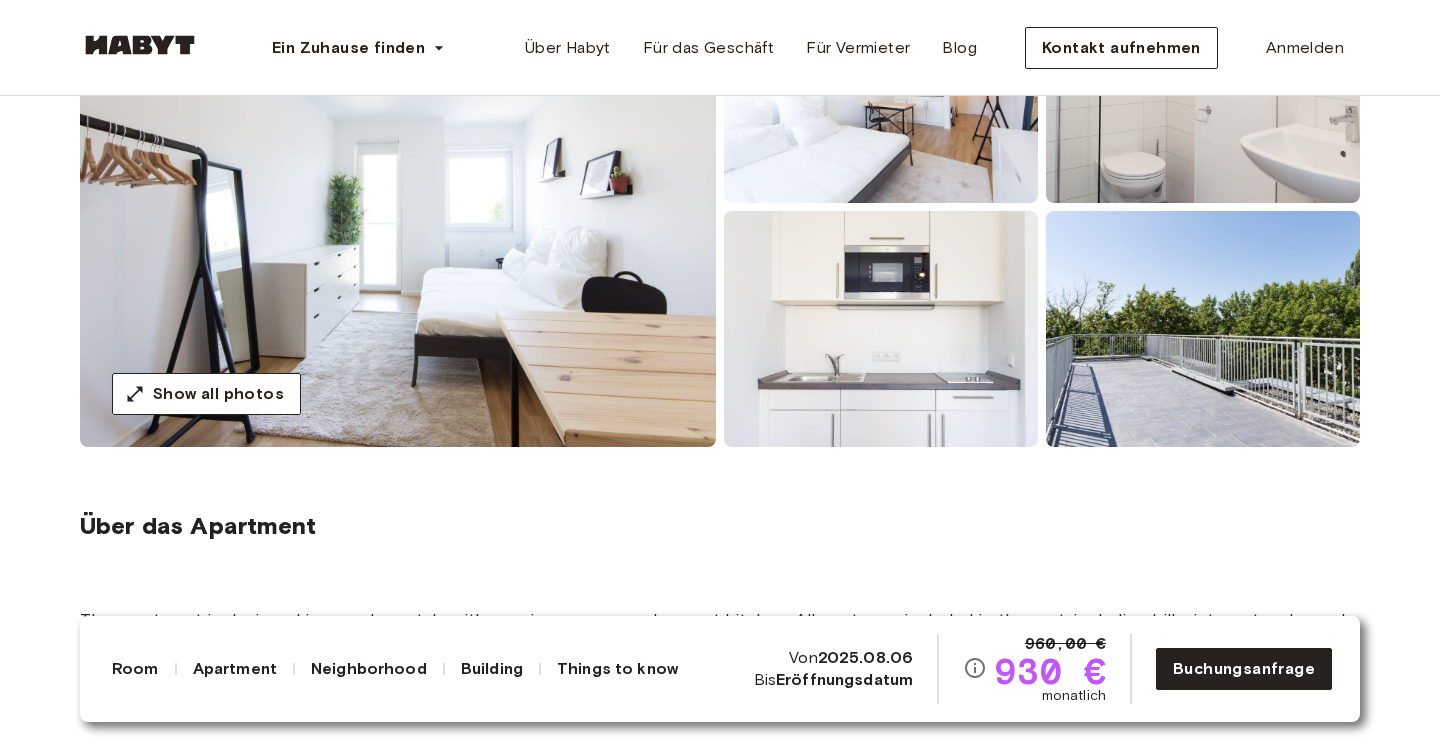 scroll, scrollTop: 160, scrollLeft: 0, axis: vertical 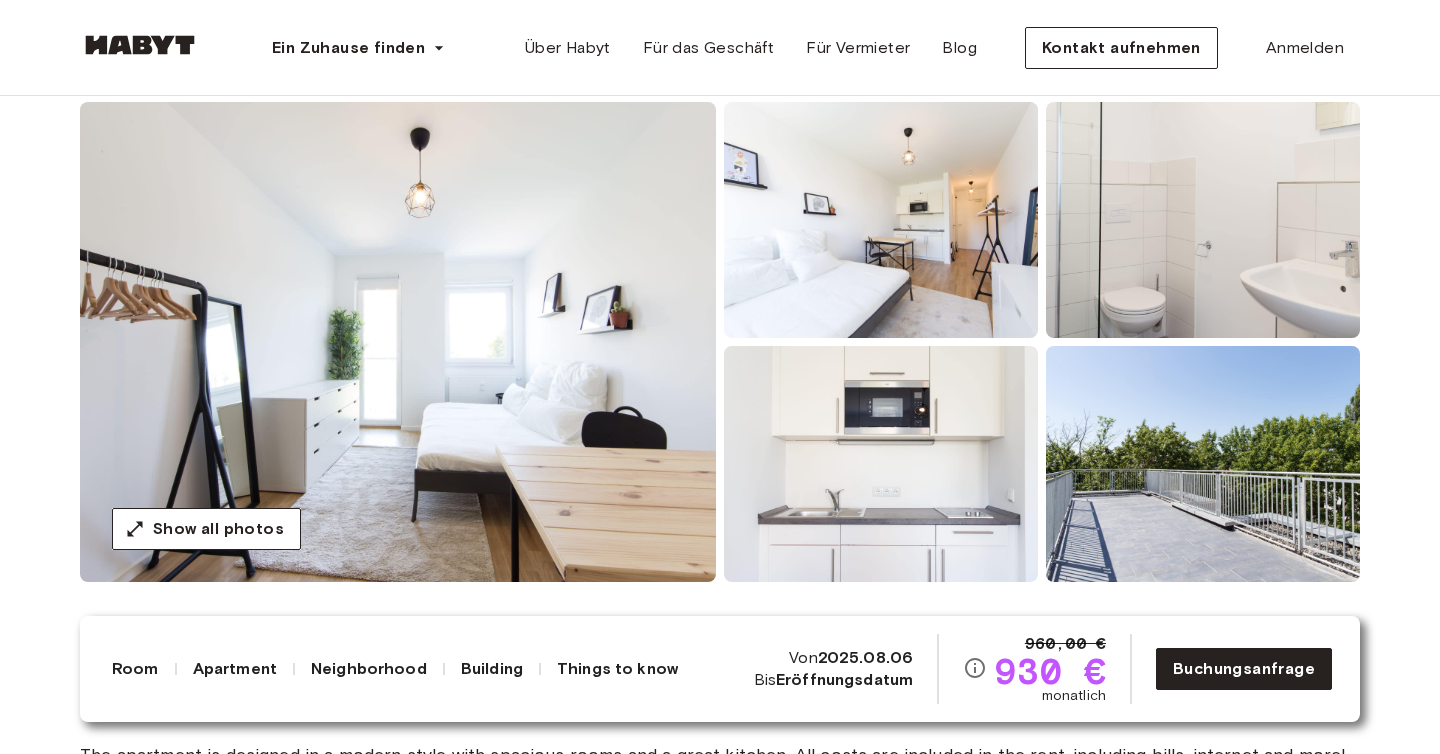 click at bounding box center [398, 342] 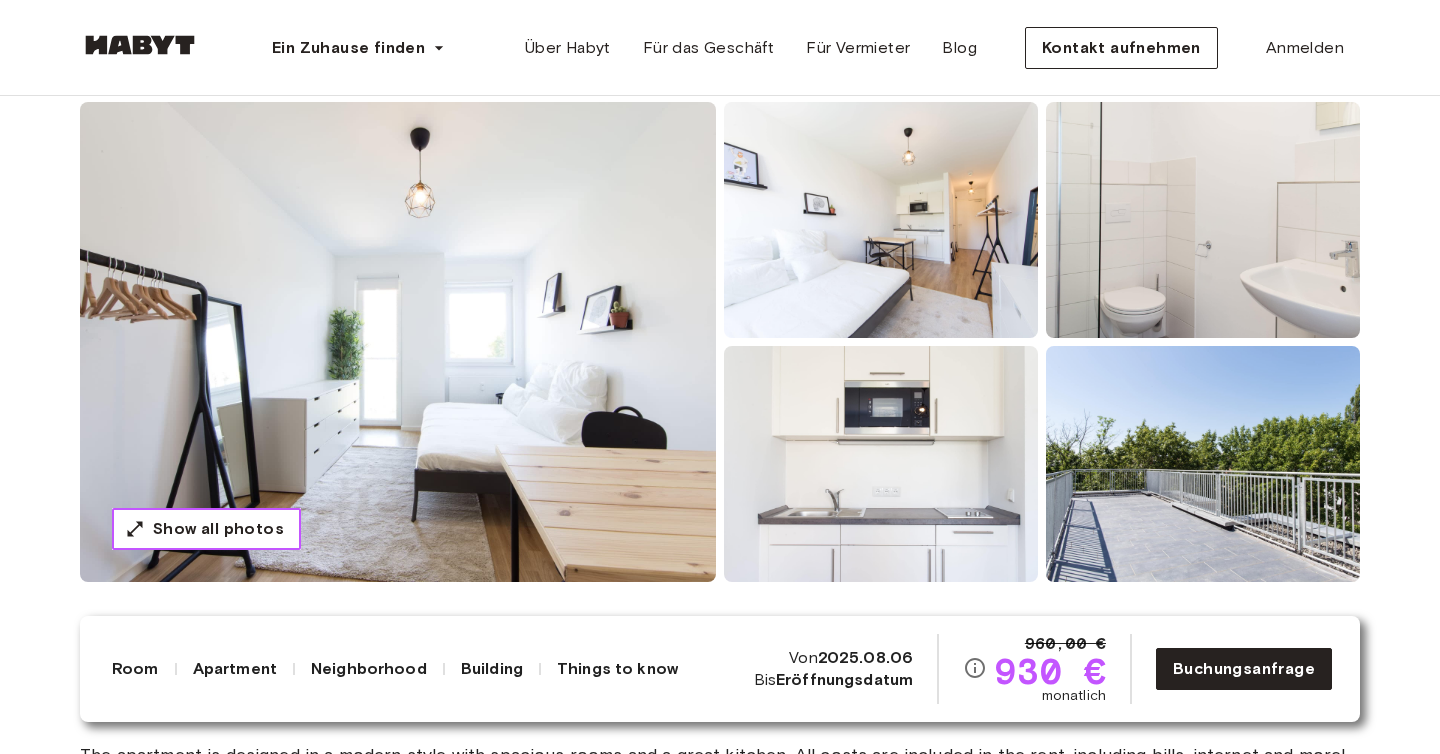 click on "Show all photos" at bounding box center (218, 529) 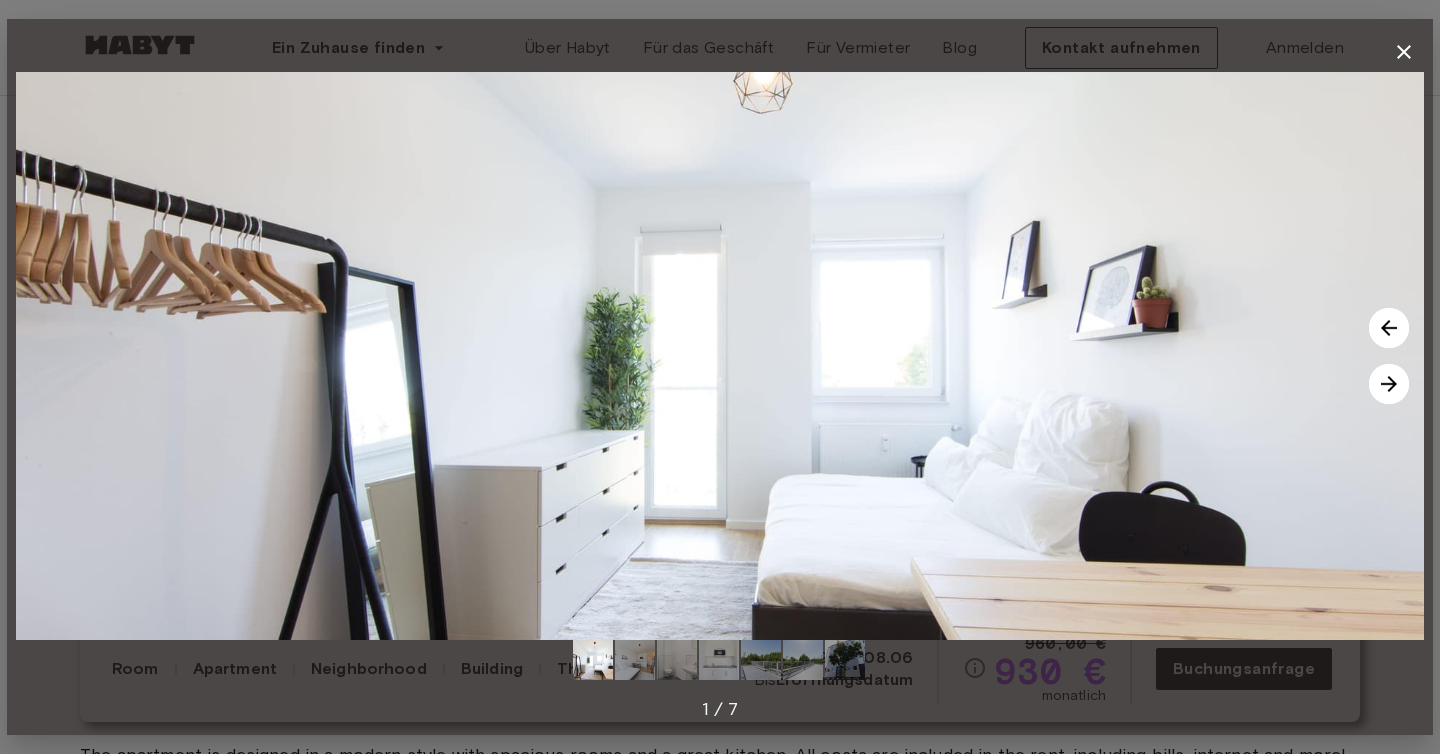 click at bounding box center [1389, 384] 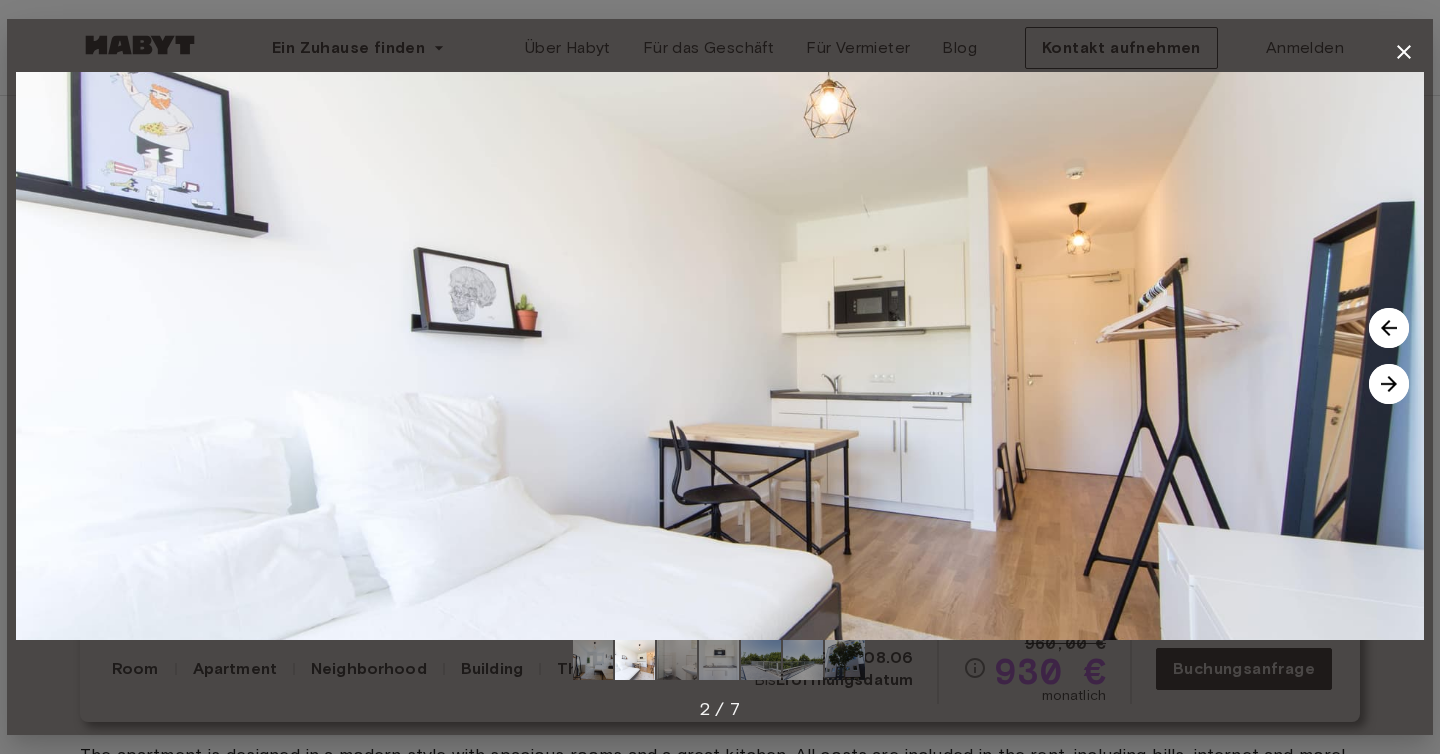 click at bounding box center [1389, 384] 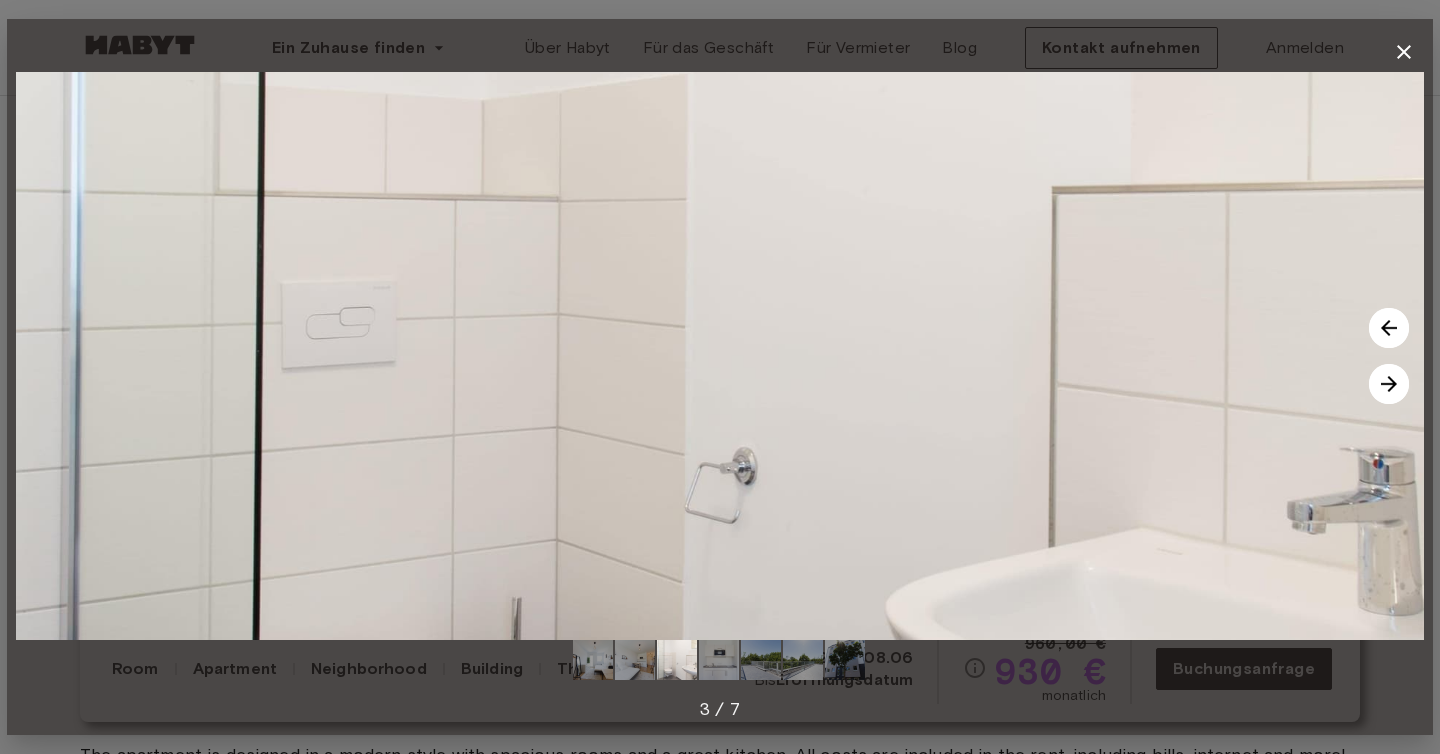click at bounding box center (1389, 384) 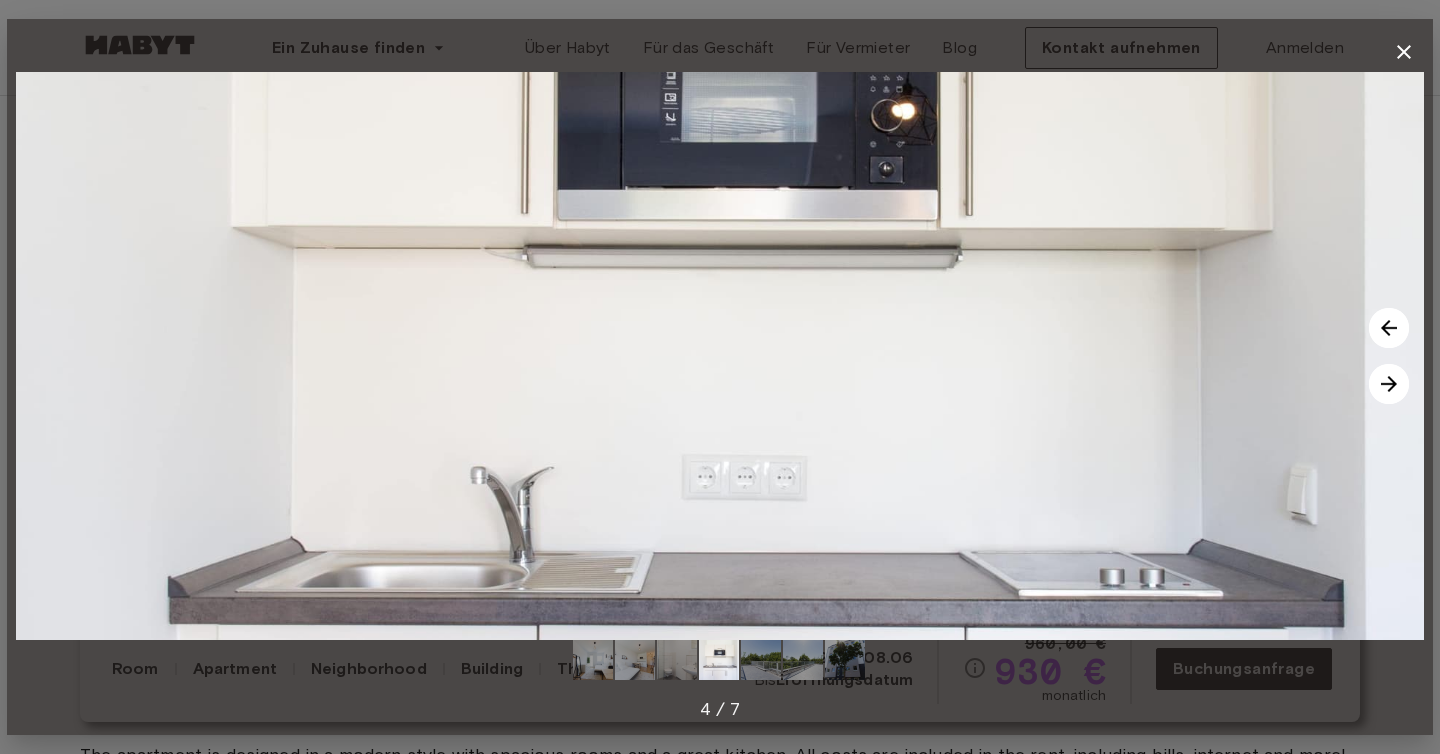 click at bounding box center (1389, 384) 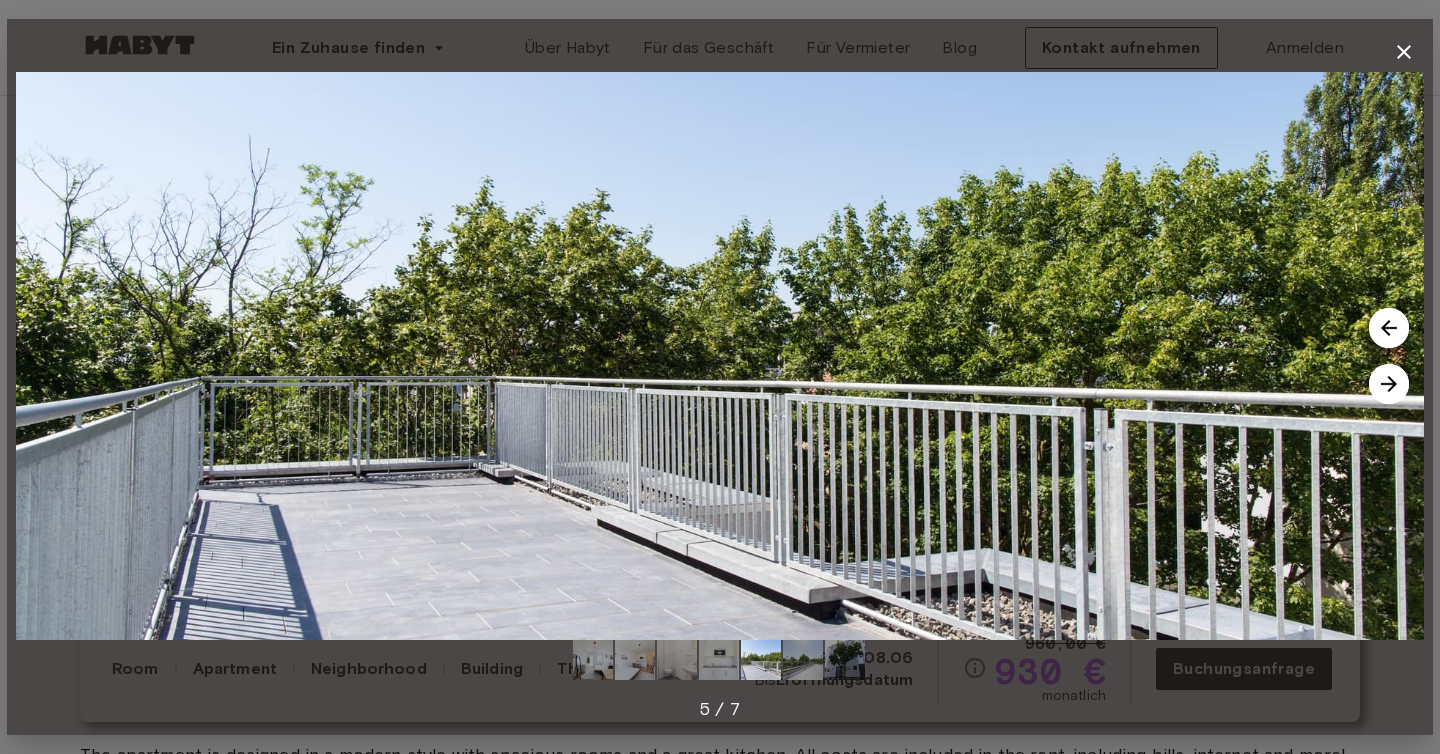 click at bounding box center [1389, 384] 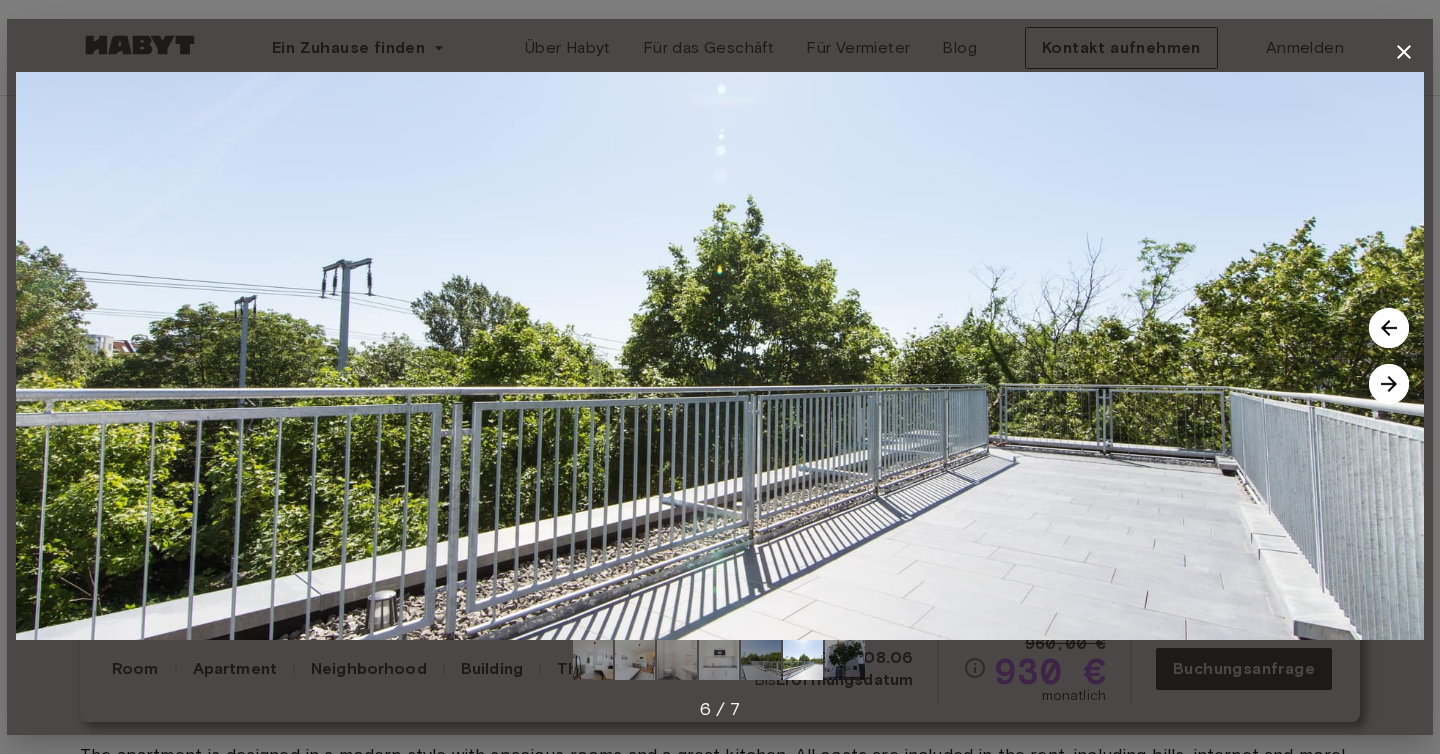 click at bounding box center [1389, 384] 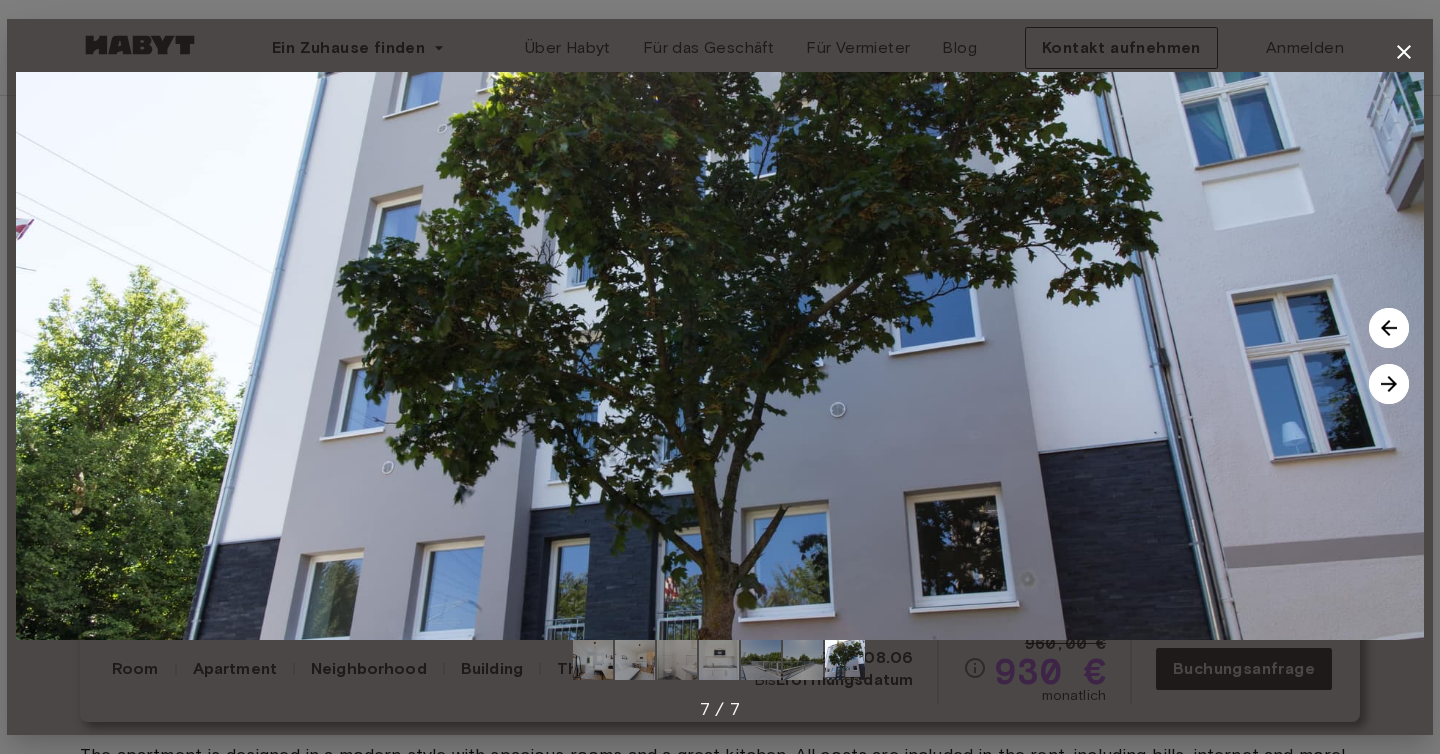 click at bounding box center (1389, 384) 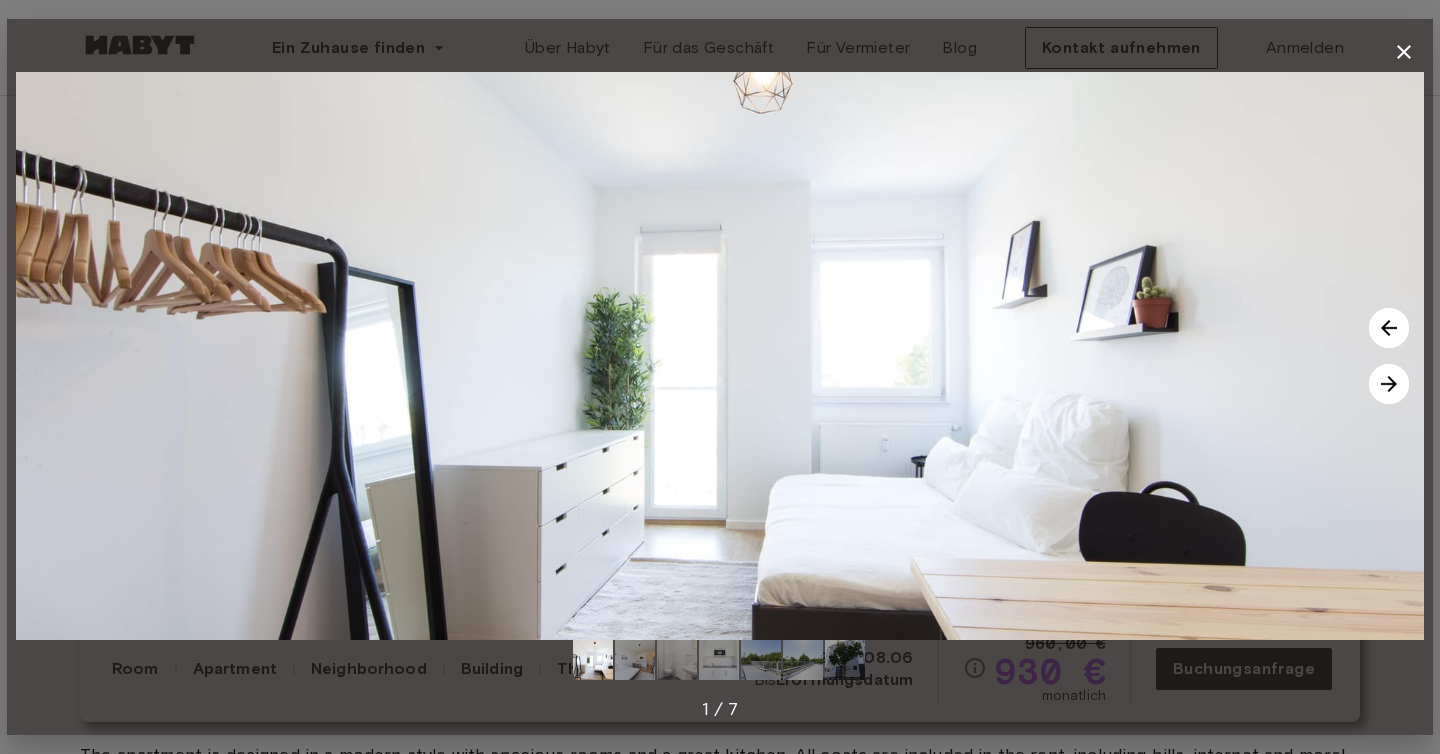 click at bounding box center [1389, 384] 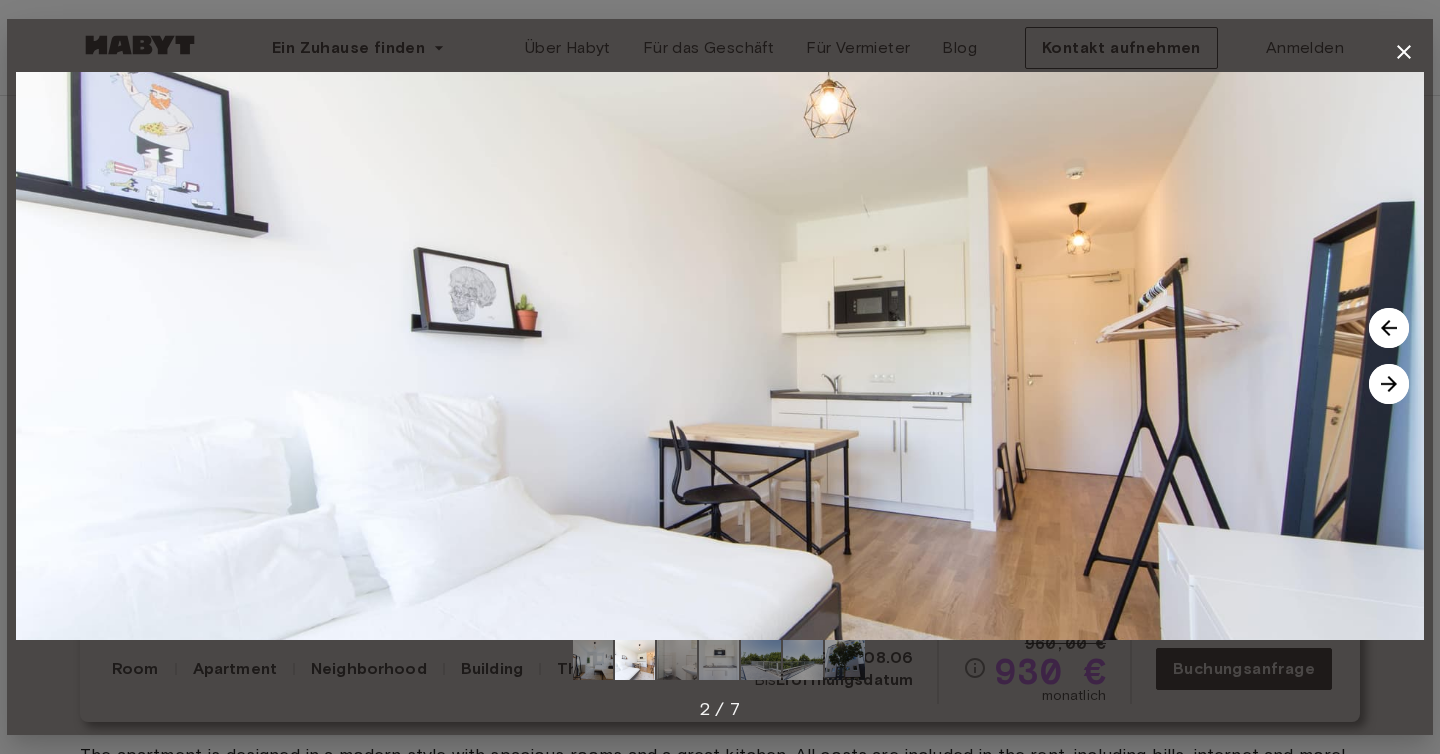 click at bounding box center (1389, 384) 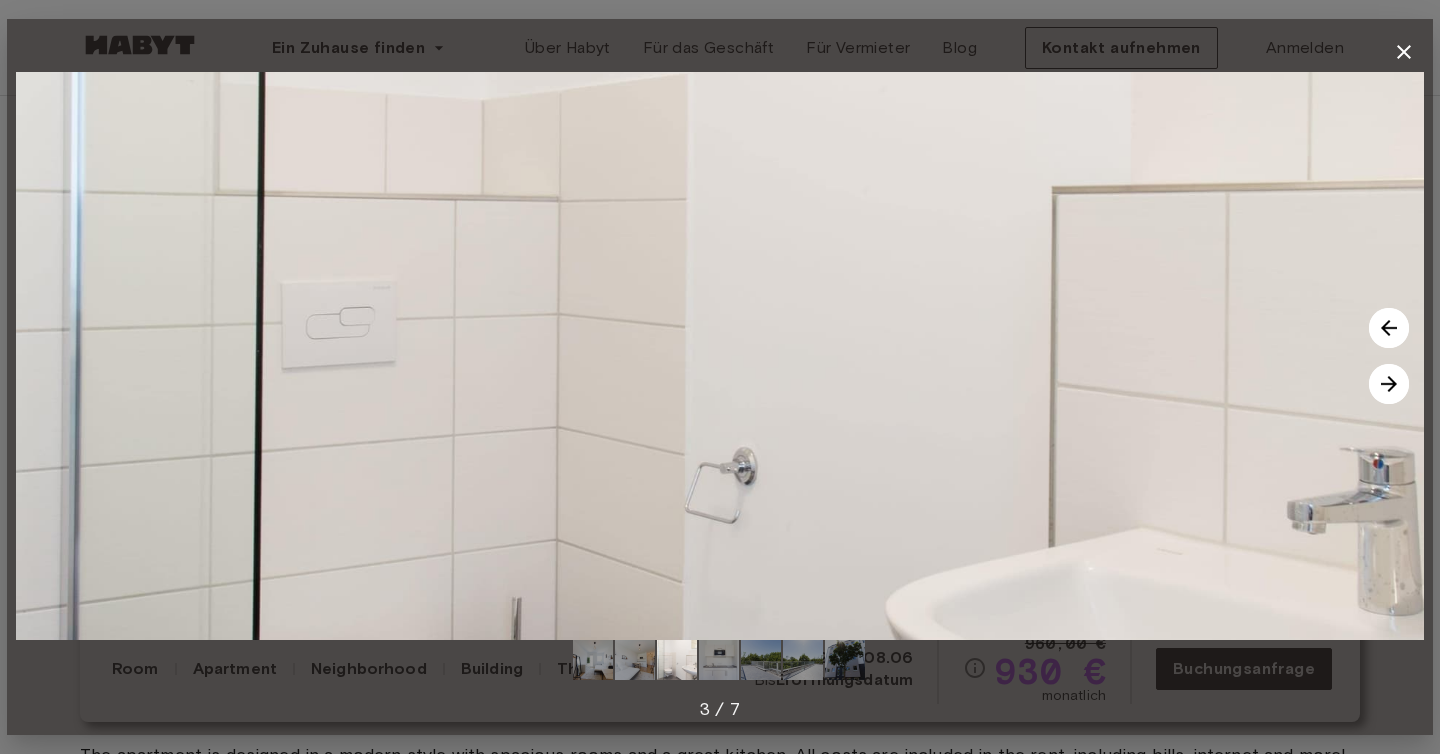 click at bounding box center [1389, 384] 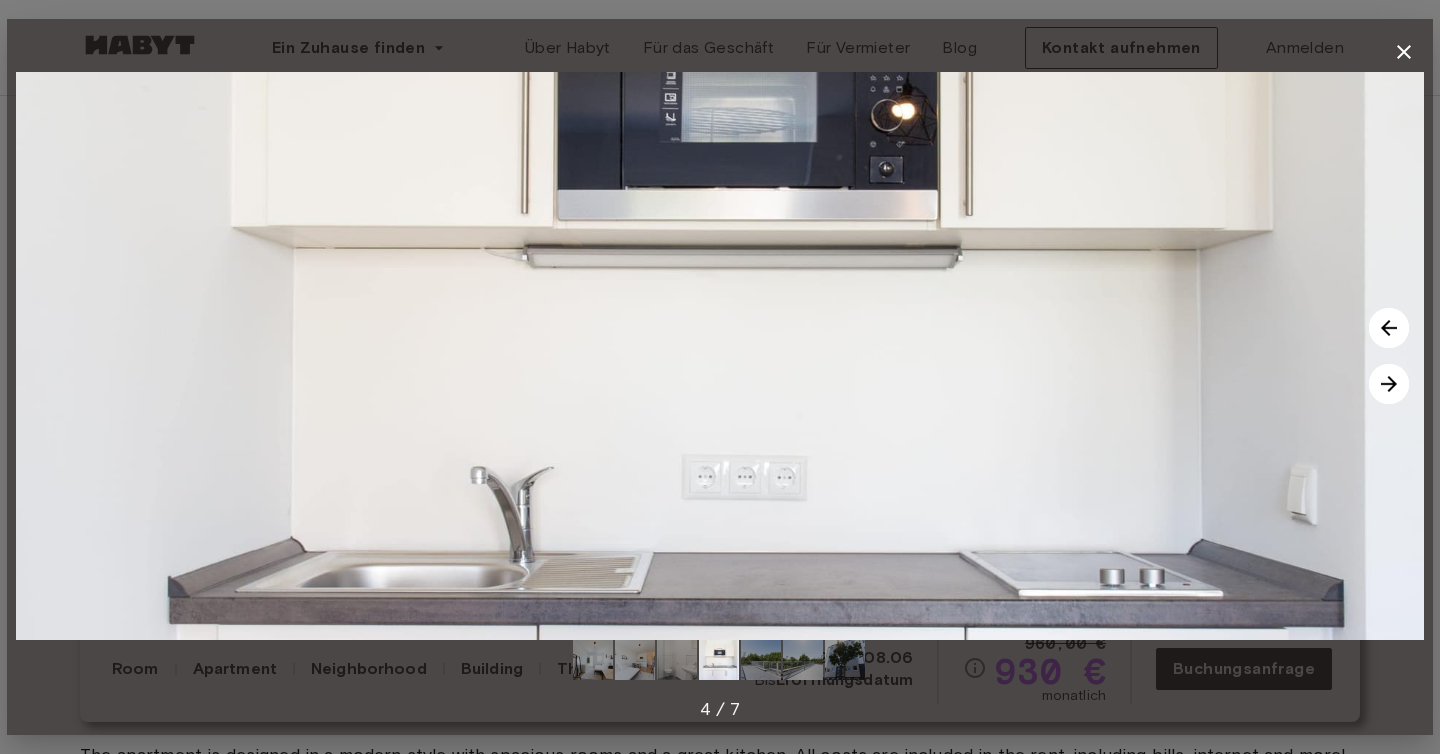 click at bounding box center [1389, 384] 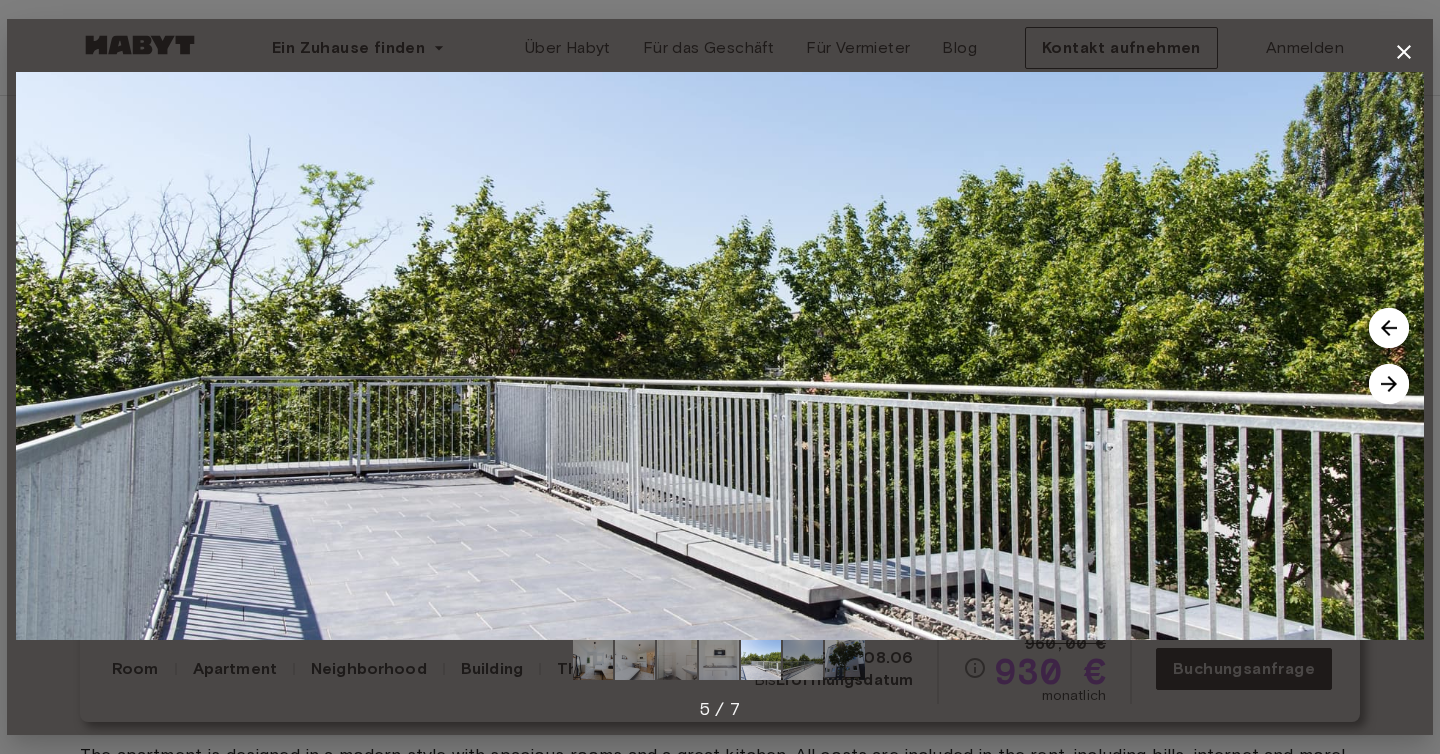 click at bounding box center (1389, 384) 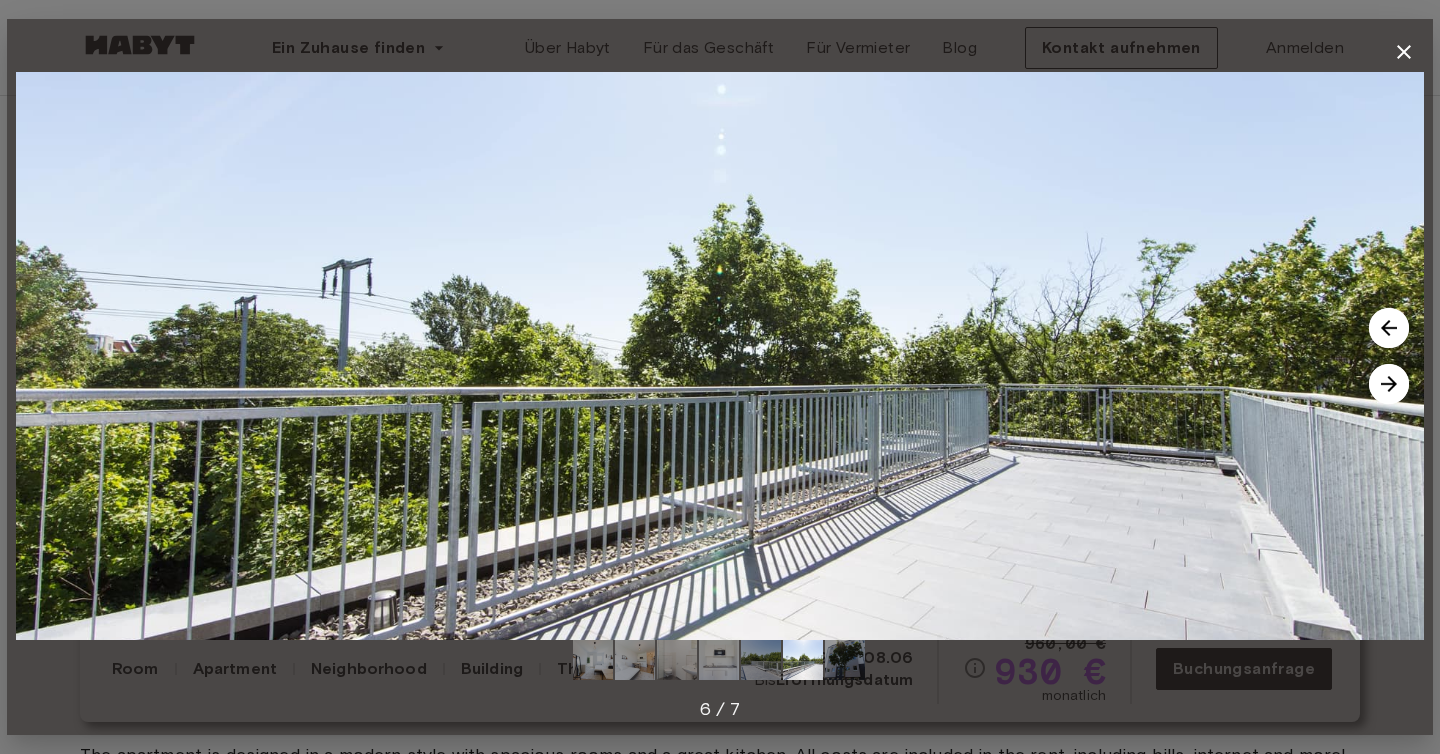 click at bounding box center [1389, 384] 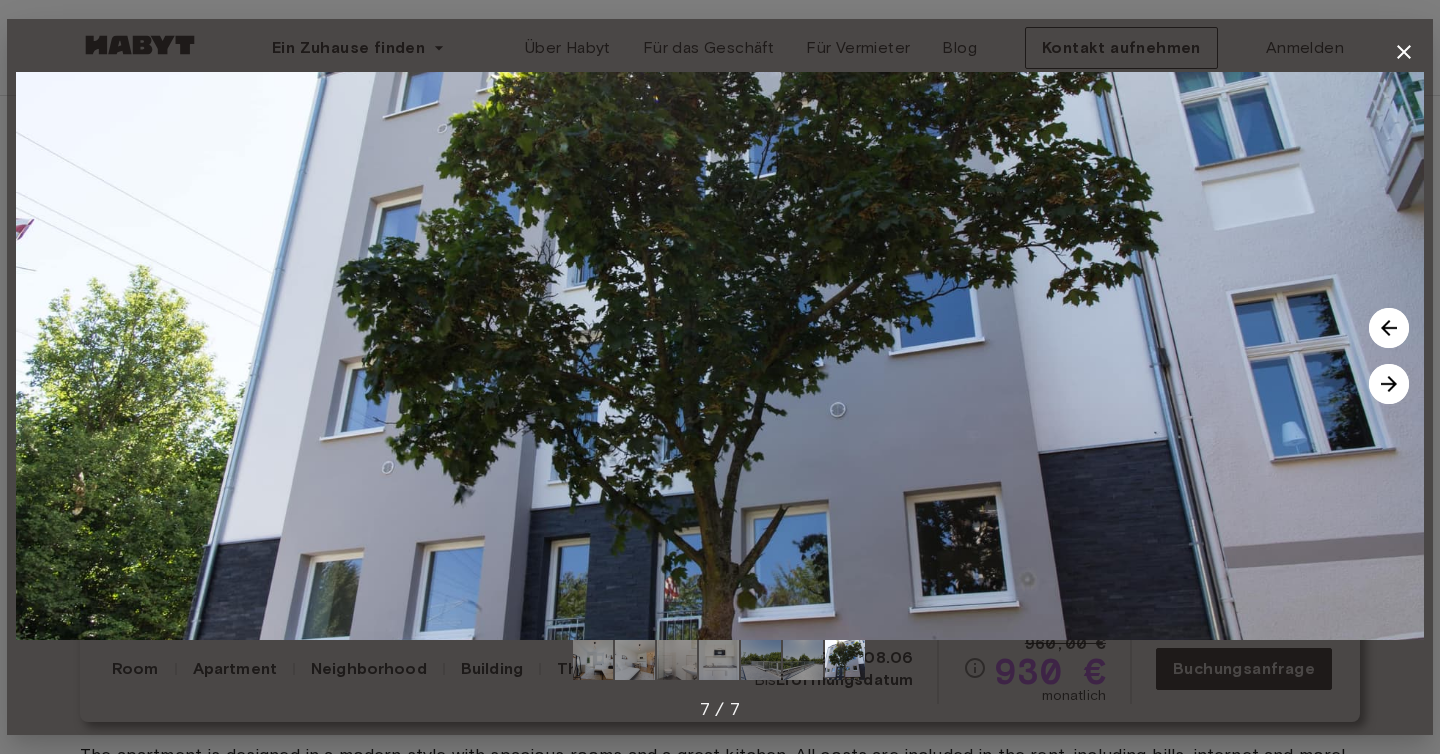 click at bounding box center [1389, 384] 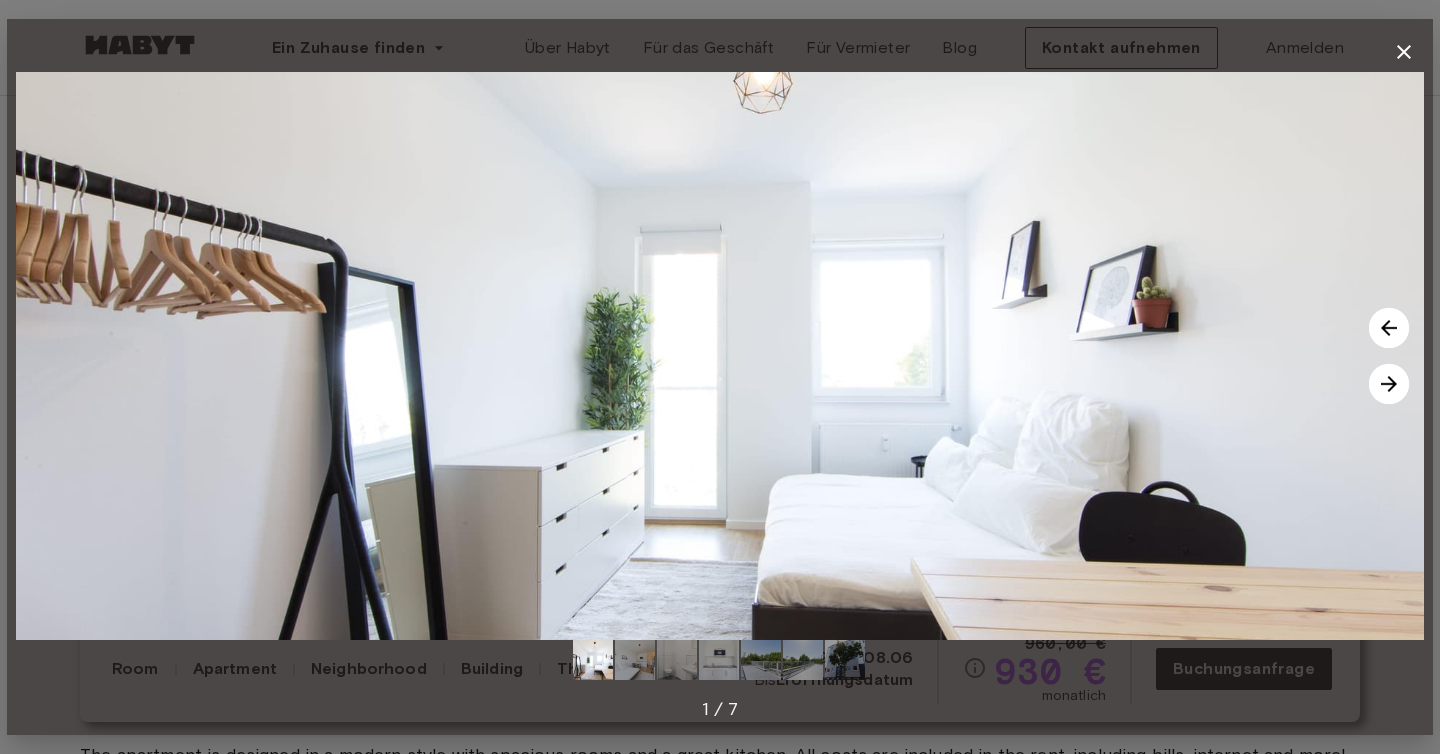 click at bounding box center [1404, 52] 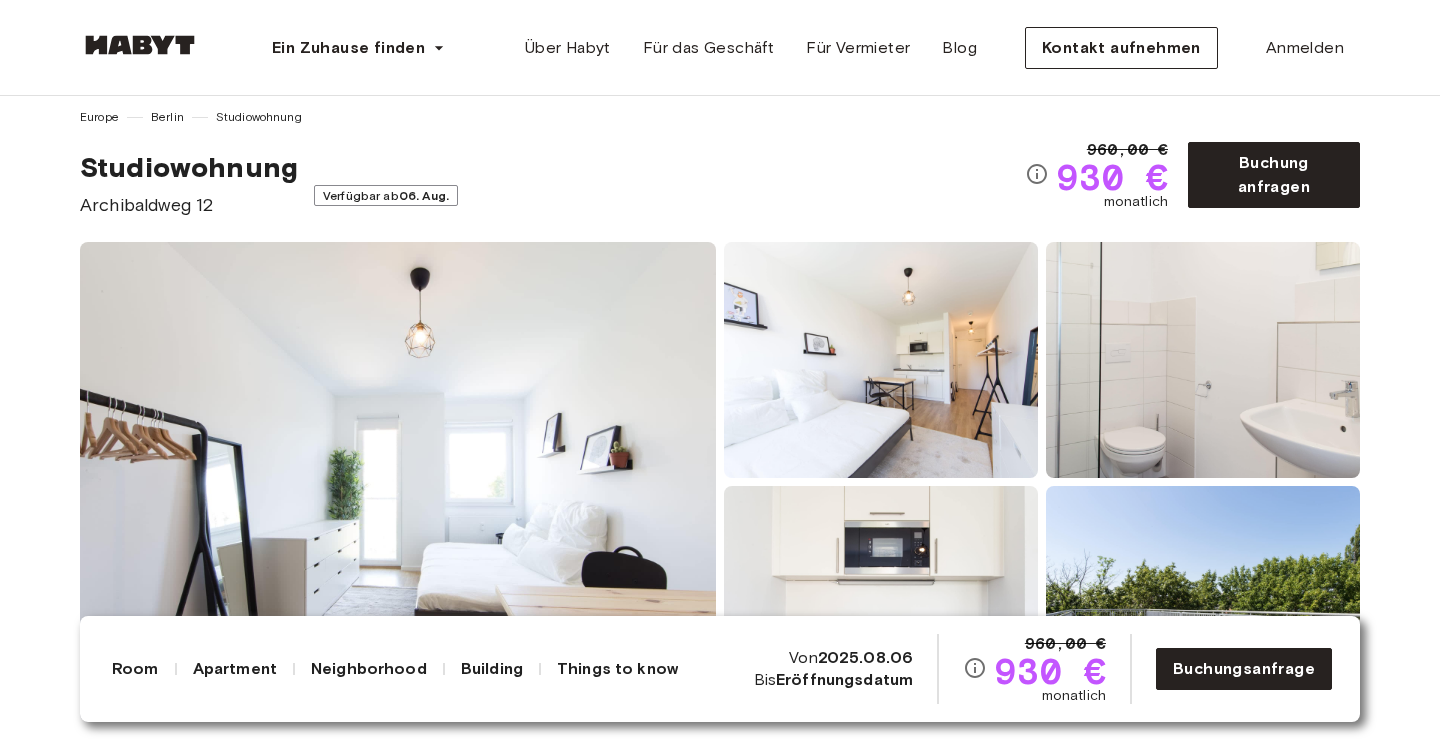 scroll, scrollTop: 0, scrollLeft: 0, axis: both 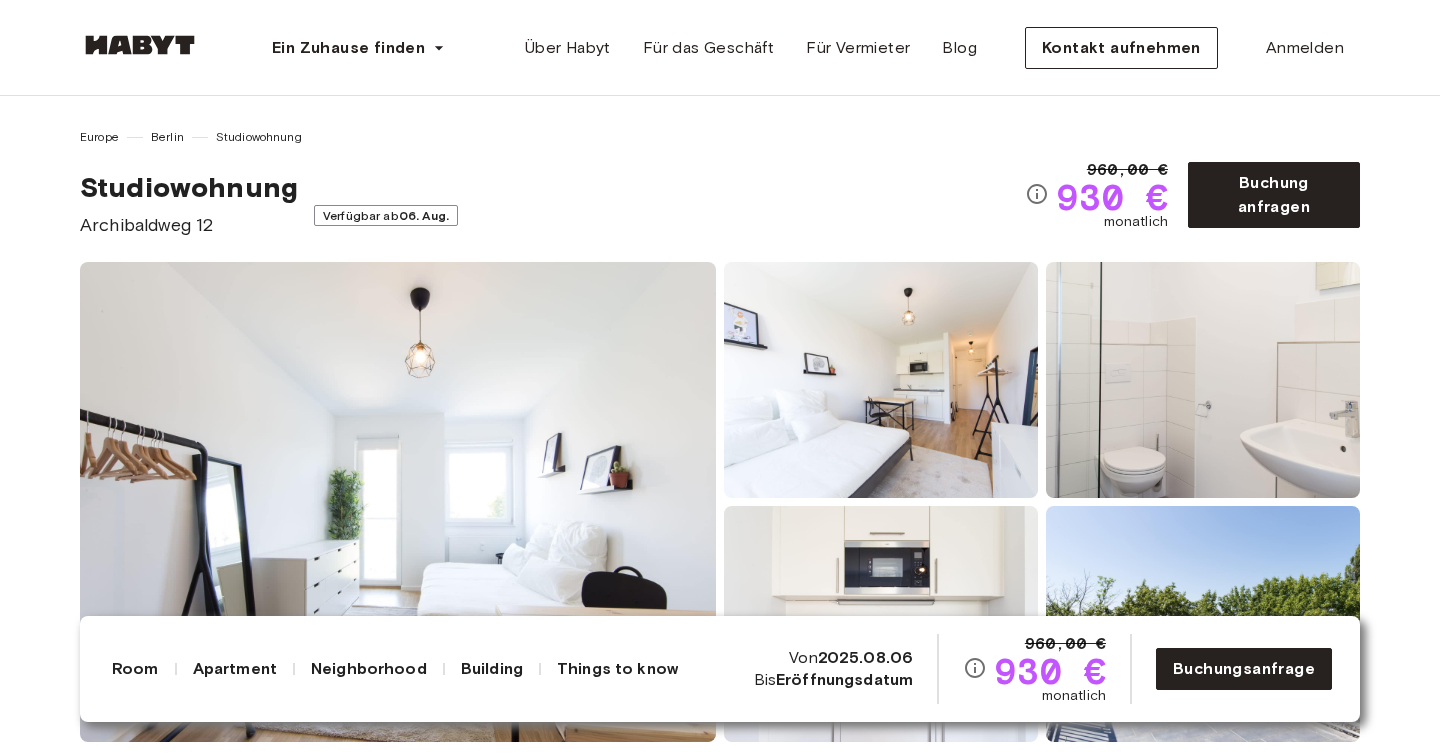 click on "Archibaldweg 12" at bounding box center (189, 225) 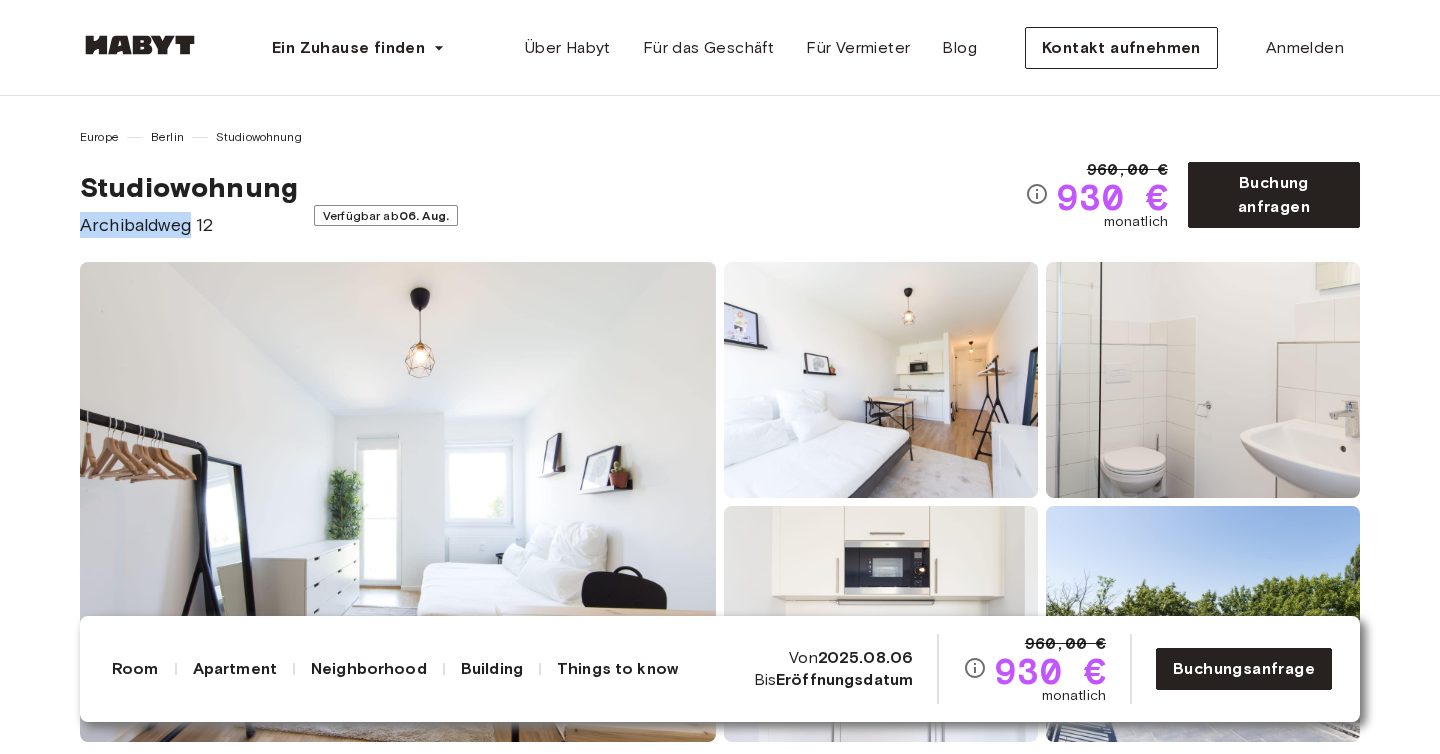 click on "Archibaldweg 12" at bounding box center (189, 225) 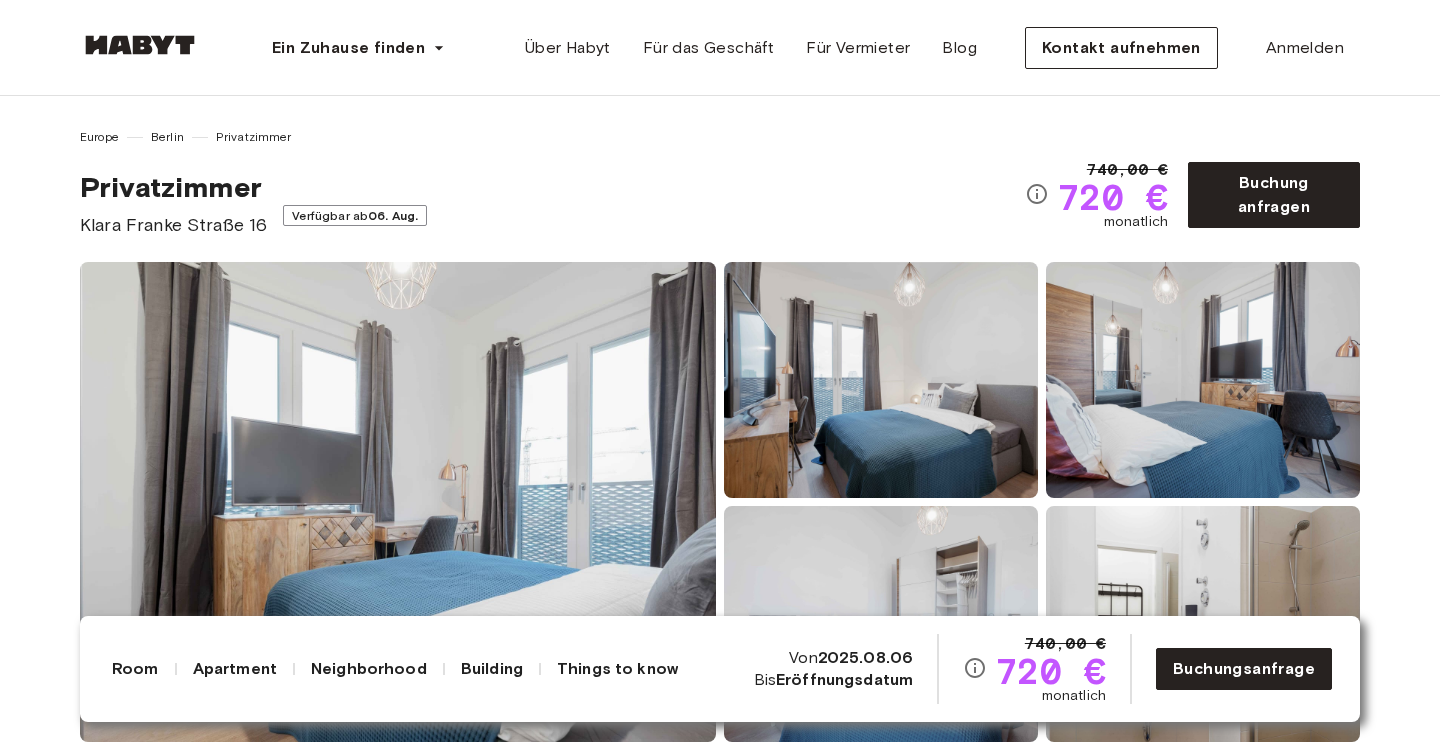 scroll, scrollTop: 0, scrollLeft: 0, axis: both 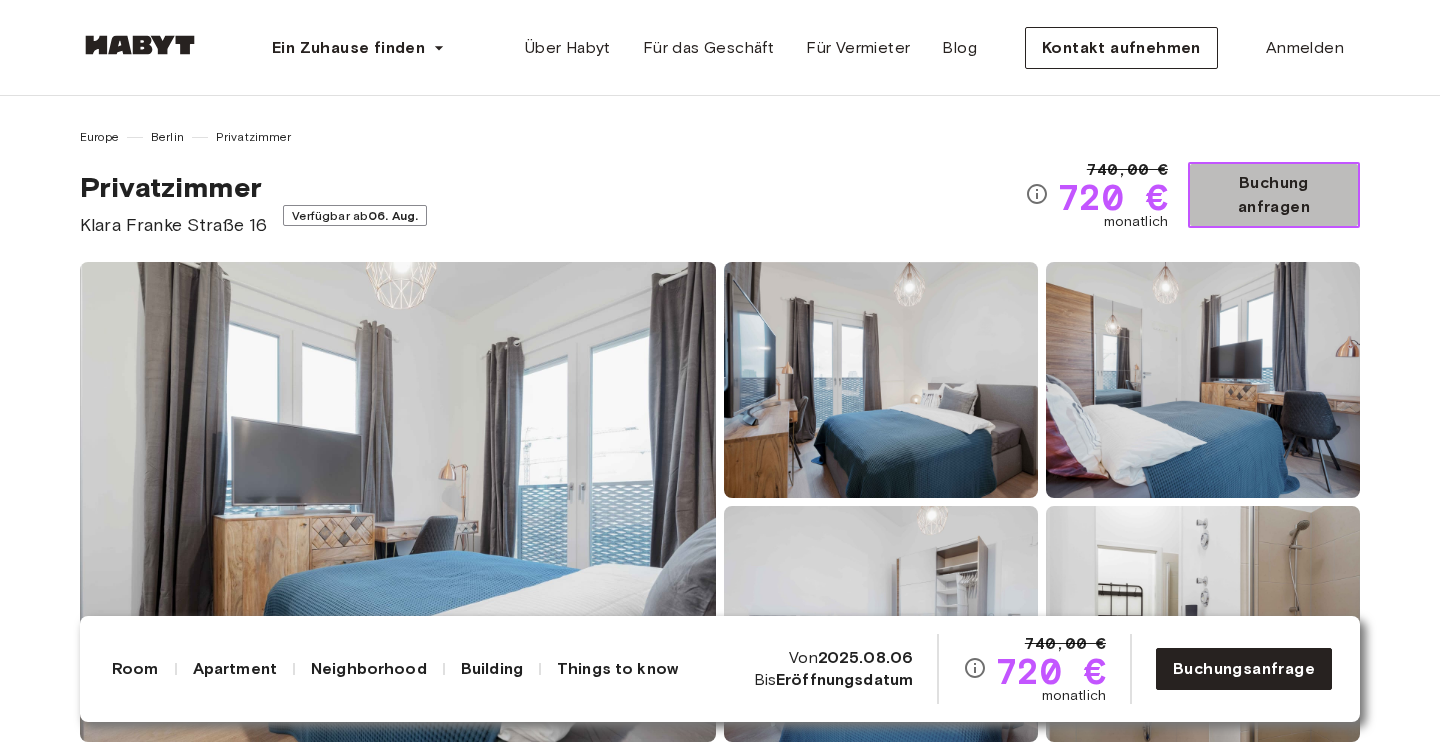 click on "Buchung anfragen" at bounding box center (1274, 195) 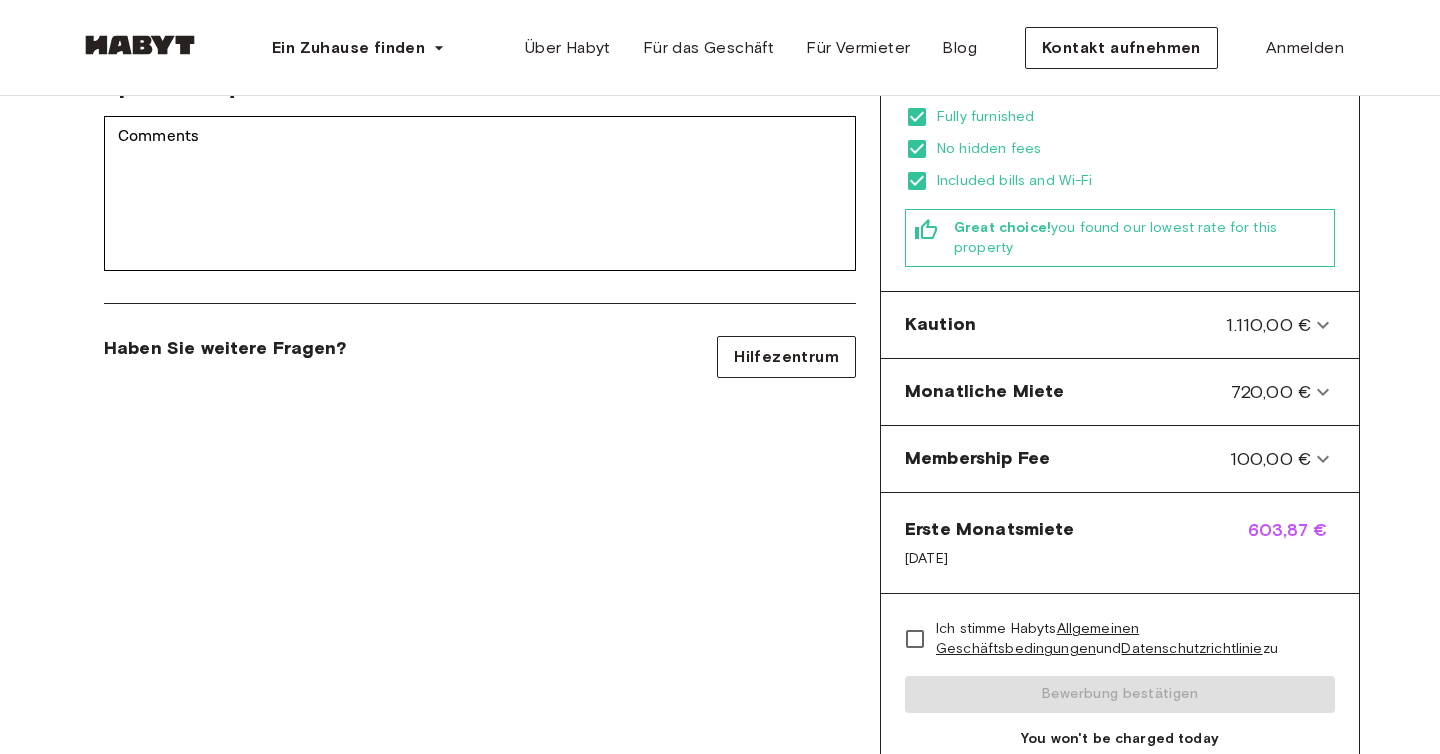 scroll, scrollTop: 593, scrollLeft: 0, axis: vertical 